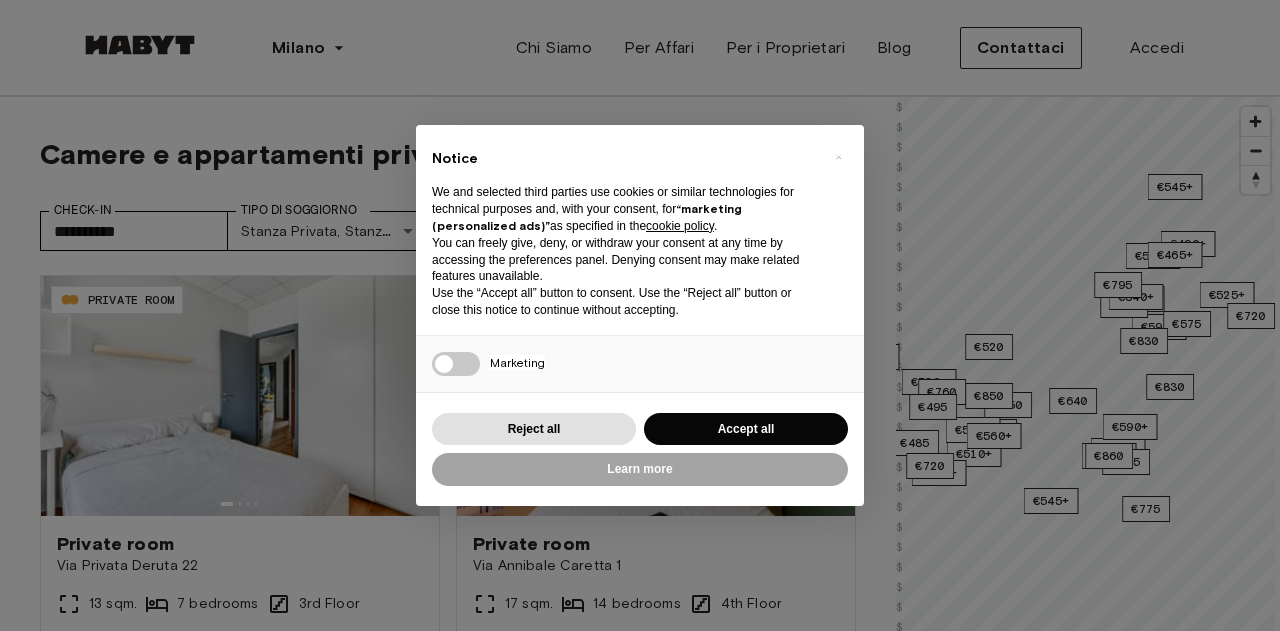 scroll, scrollTop: 0, scrollLeft: 0, axis: both 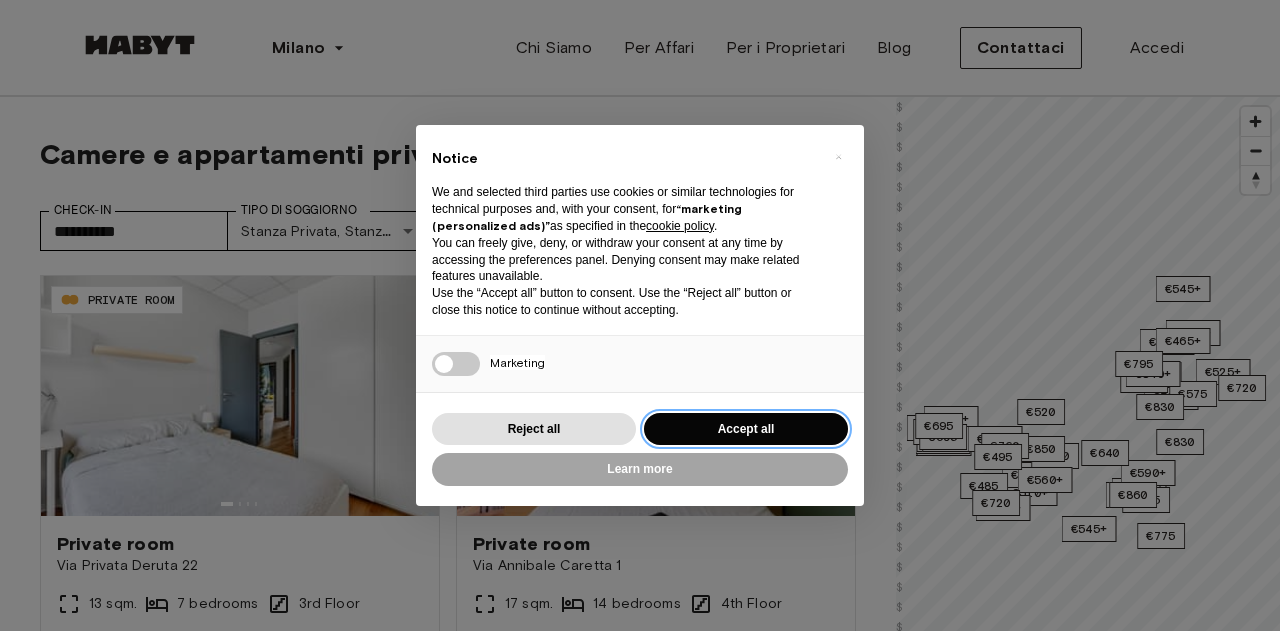 click on "Accept all" at bounding box center (746, 429) 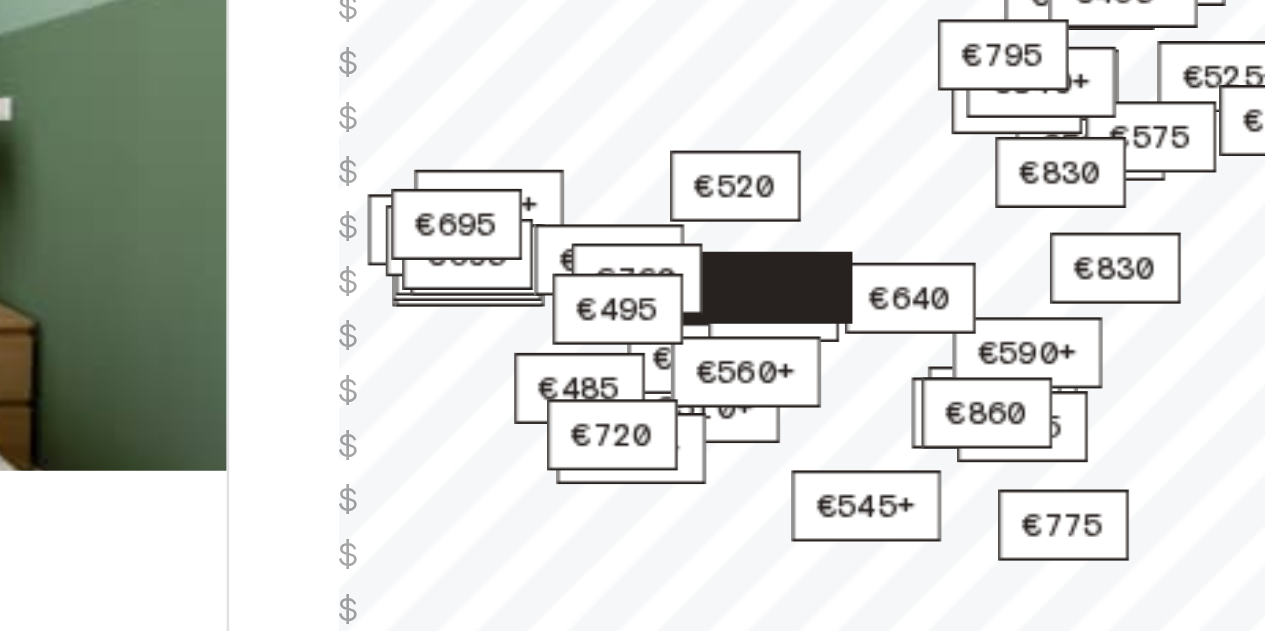 scroll, scrollTop: 0, scrollLeft: 0, axis: both 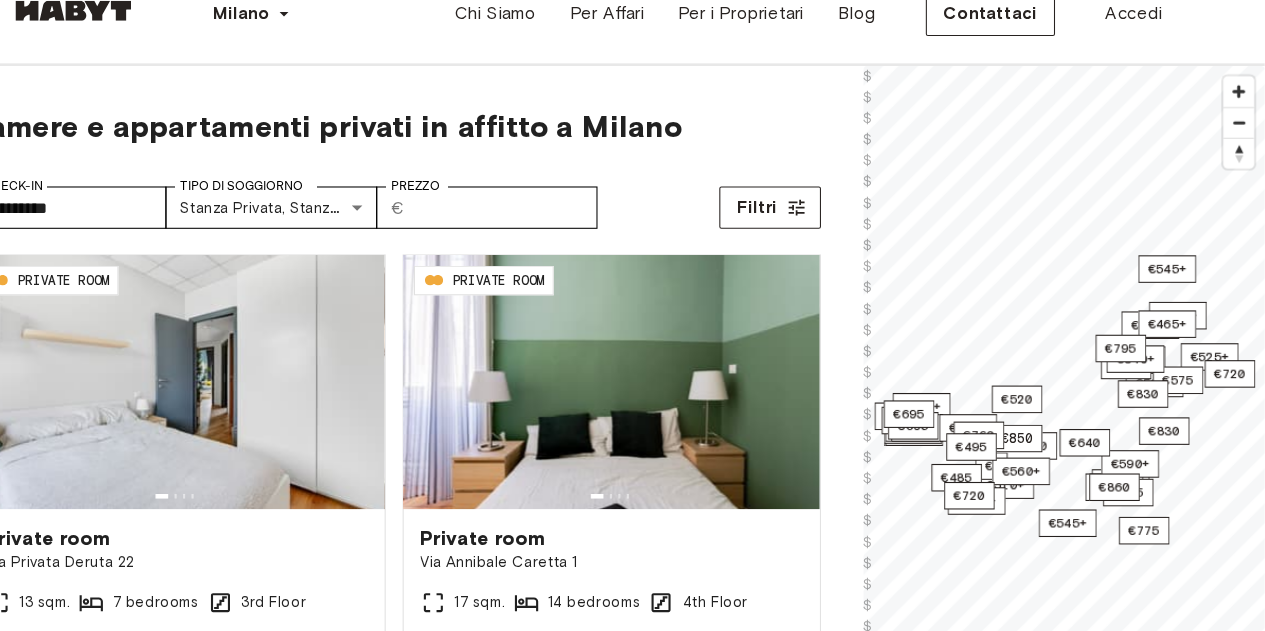 click at bounding box center (1240, 121) 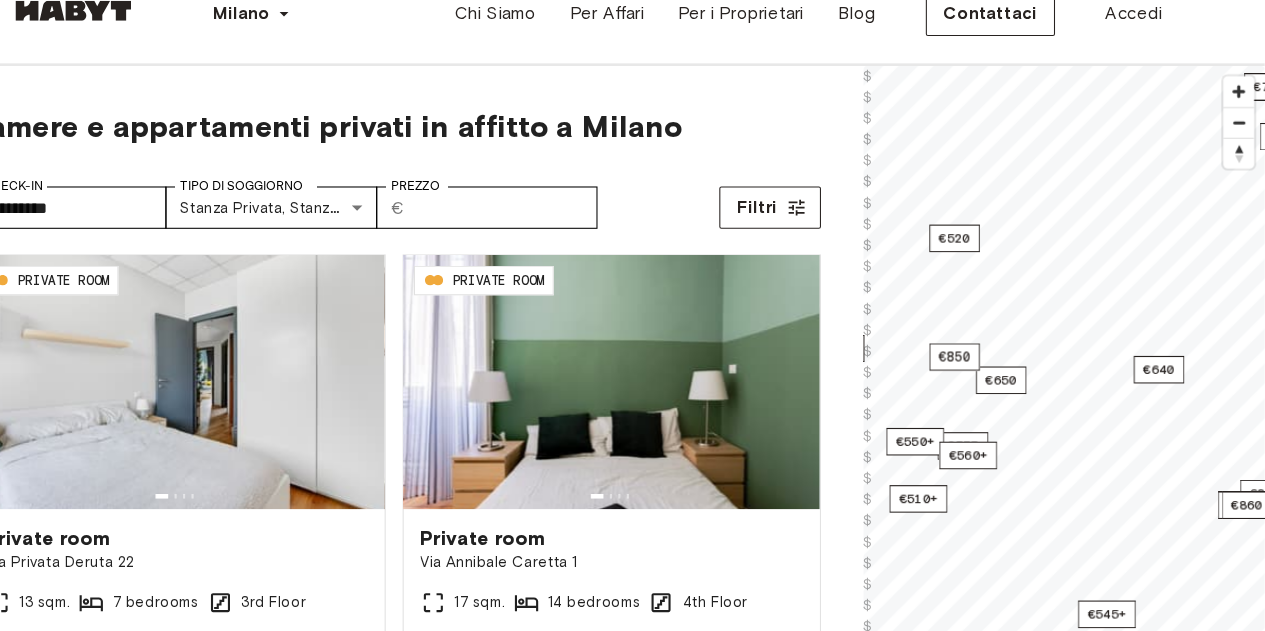 click on "**********" at bounding box center [632, 2392] 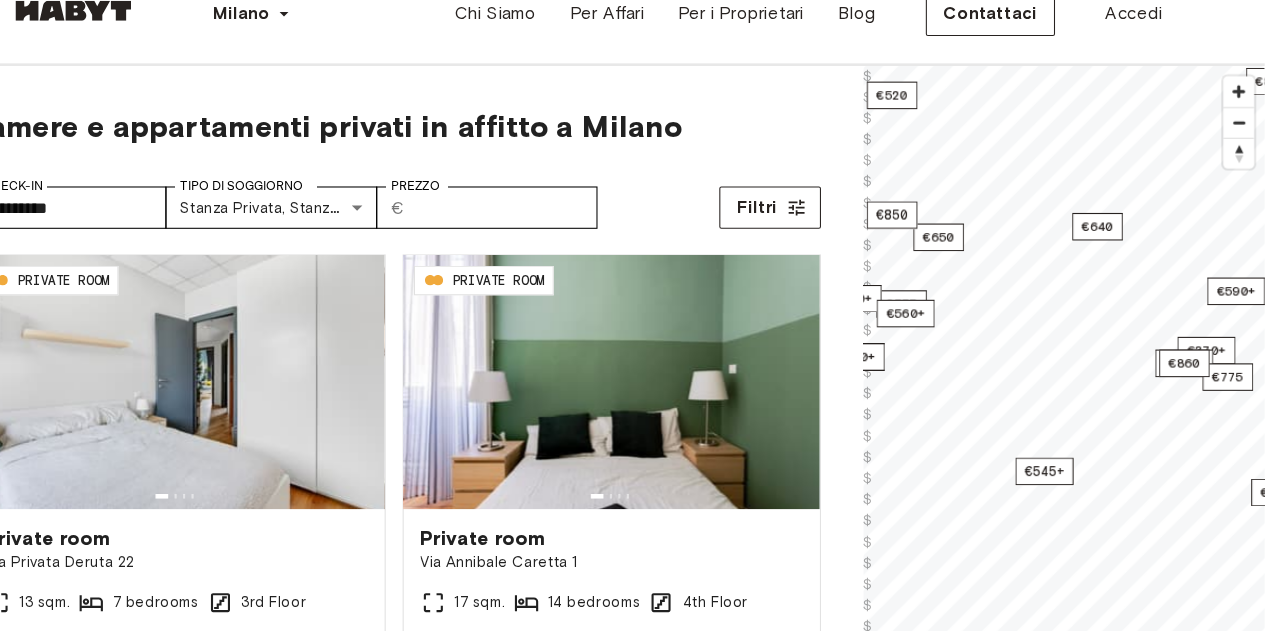 drag, startPoint x: 1093, startPoint y: 198, endPoint x: 1041, endPoint y: 487, distance: 293.64093 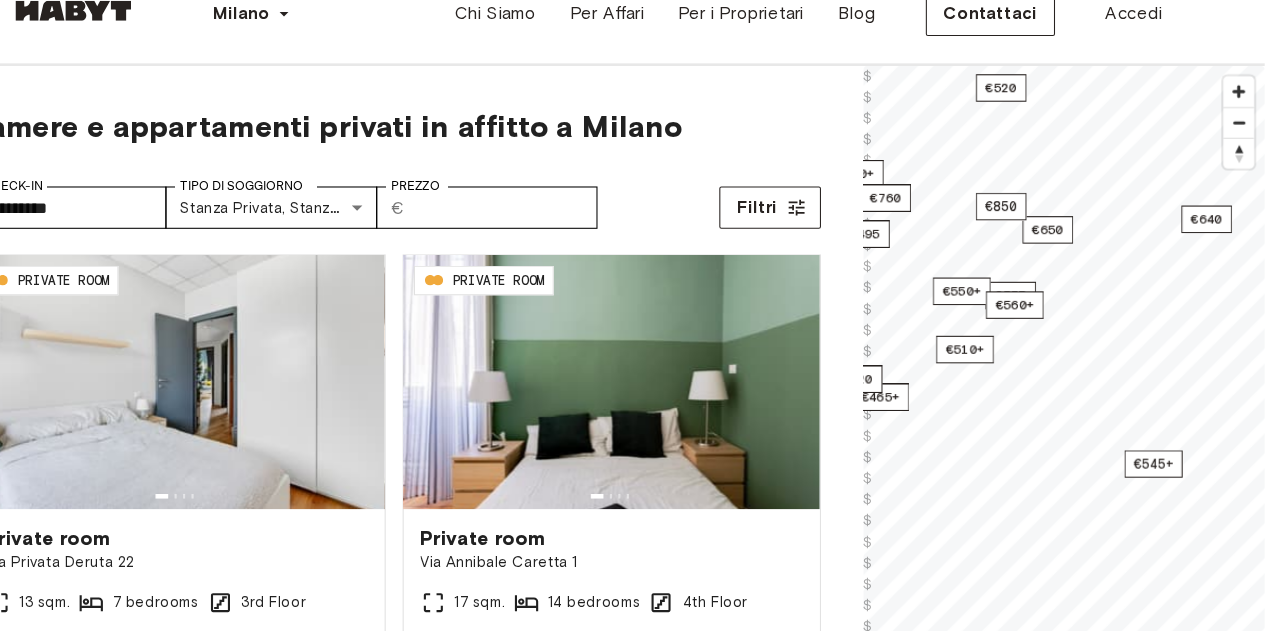 click on "**********" at bounding box center (632, 2392) 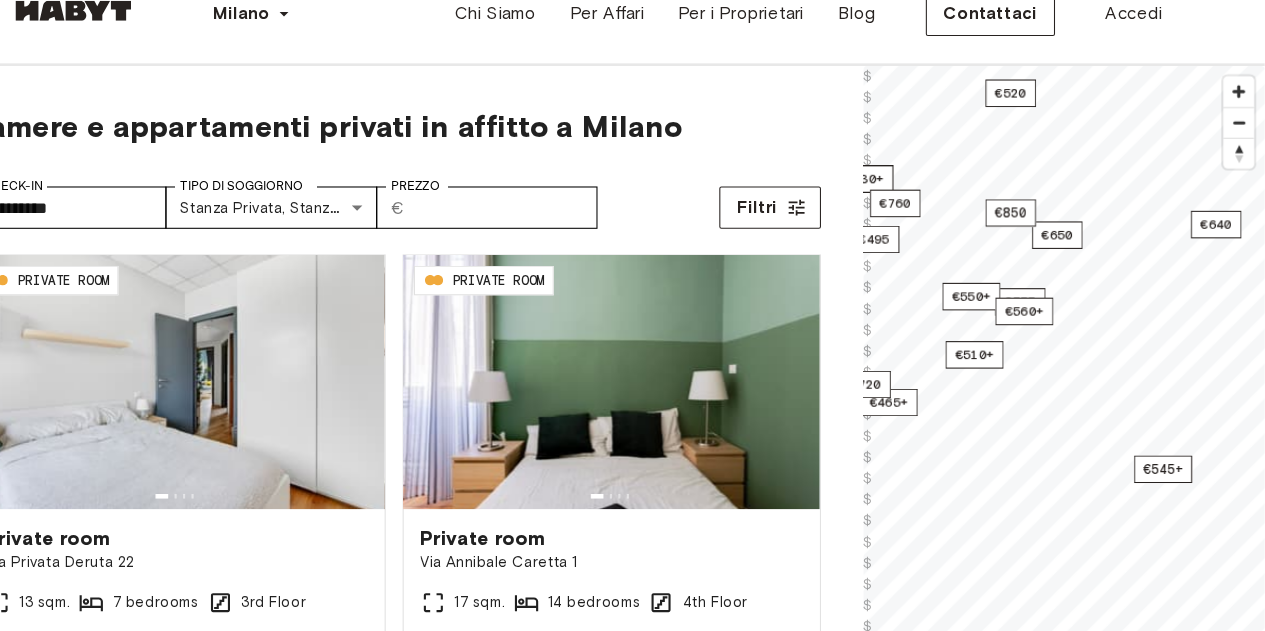 click at bounding box center (1240, 121) 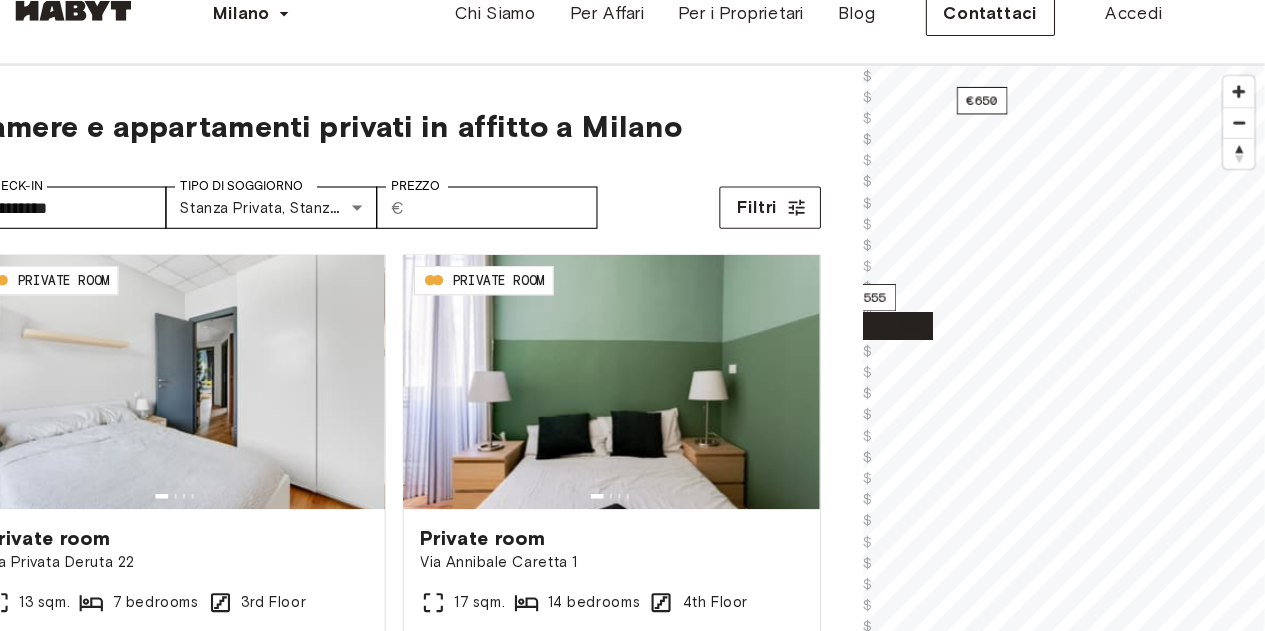 click on "4 listings" at bounding box center [905, 343] 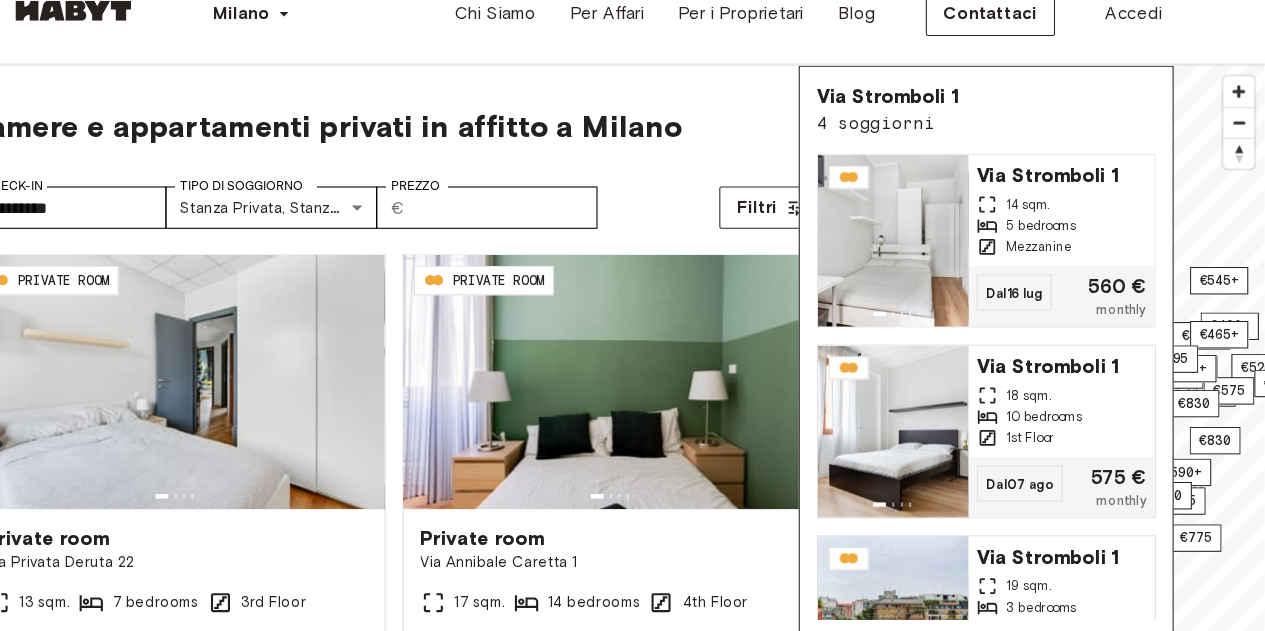 click on "**********" at bounding box center [632, 2392] 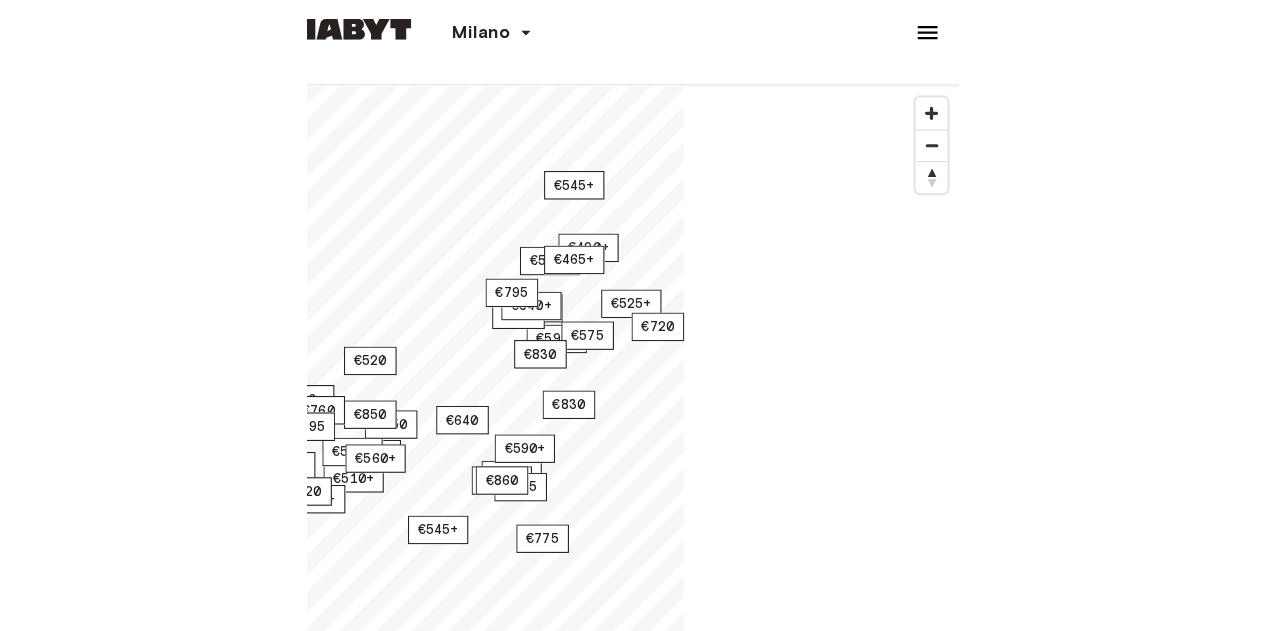 scroll, scrollTop: 15, scrollLeft: 0, axis: vertical 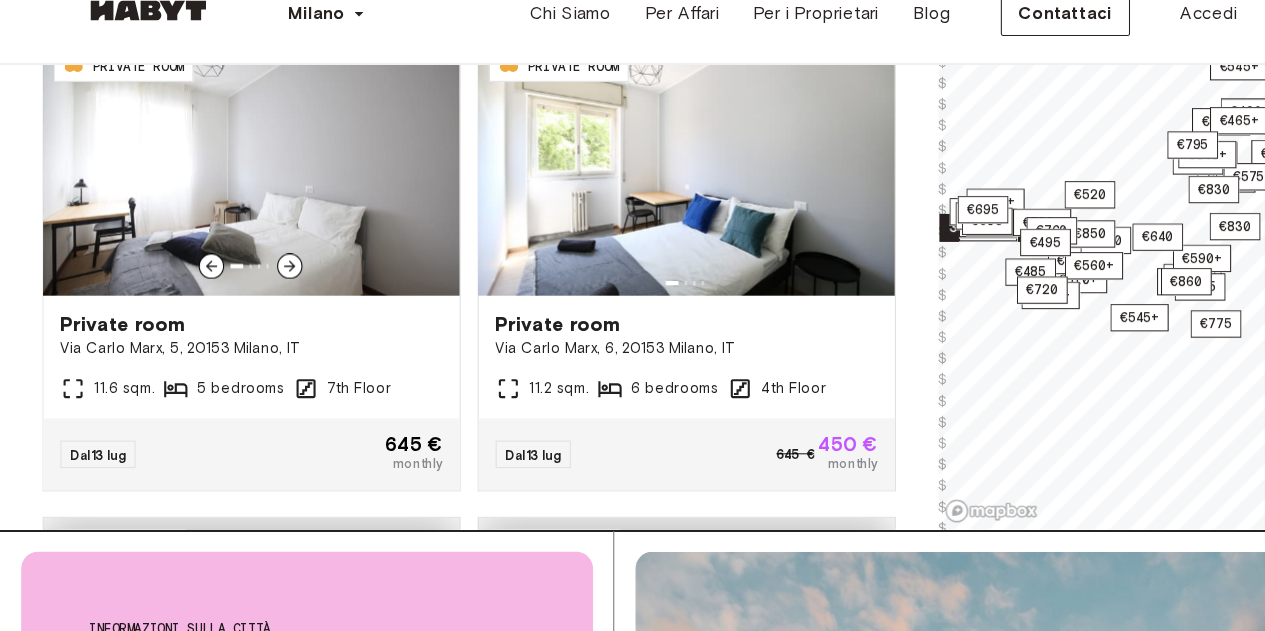 click at bounding box center (274, 286) 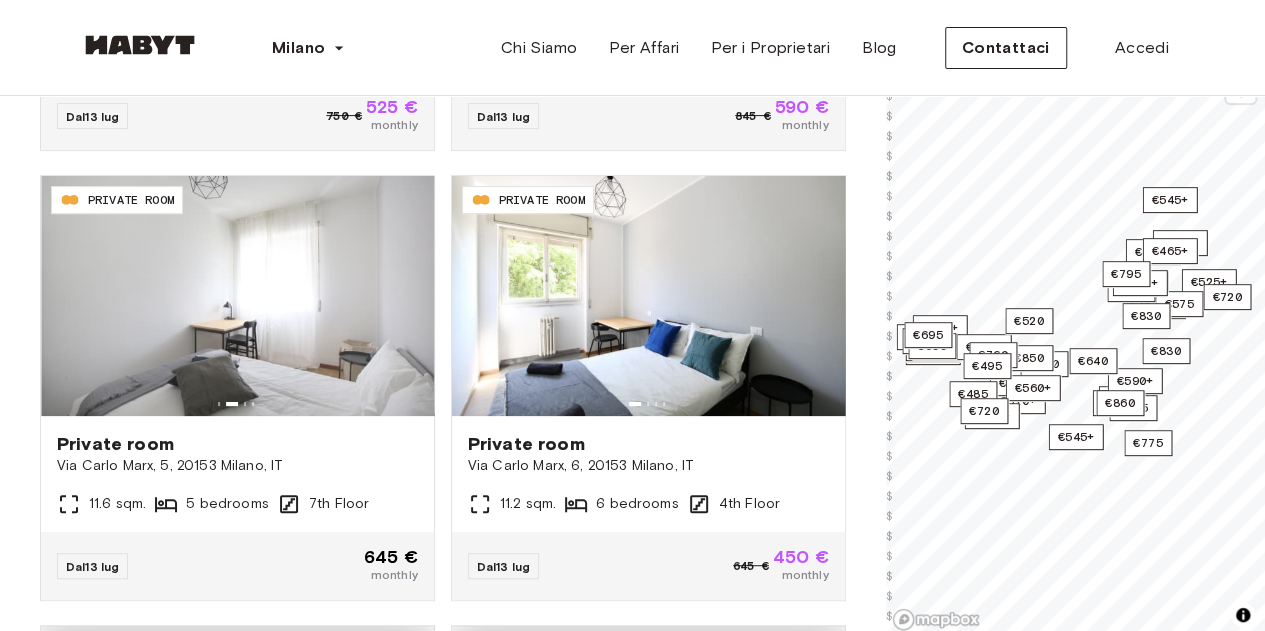 scroll, scrollTop: 0, scrollLeft: 0, axis: both 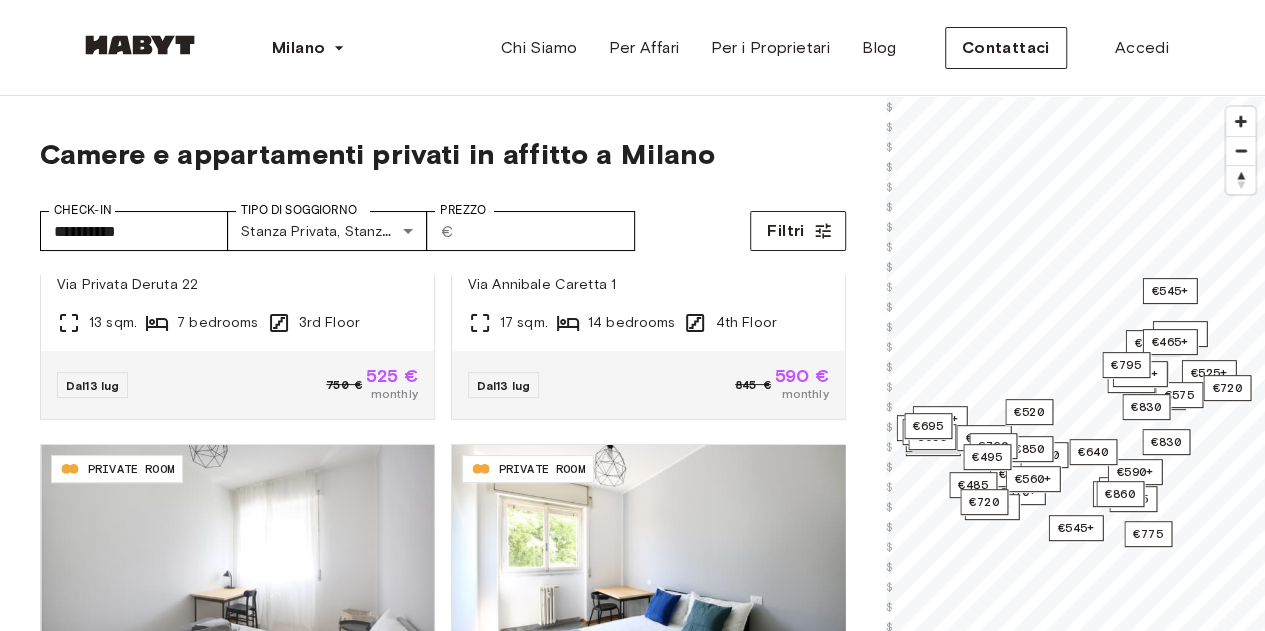 click at bounding box center (1240, 121) 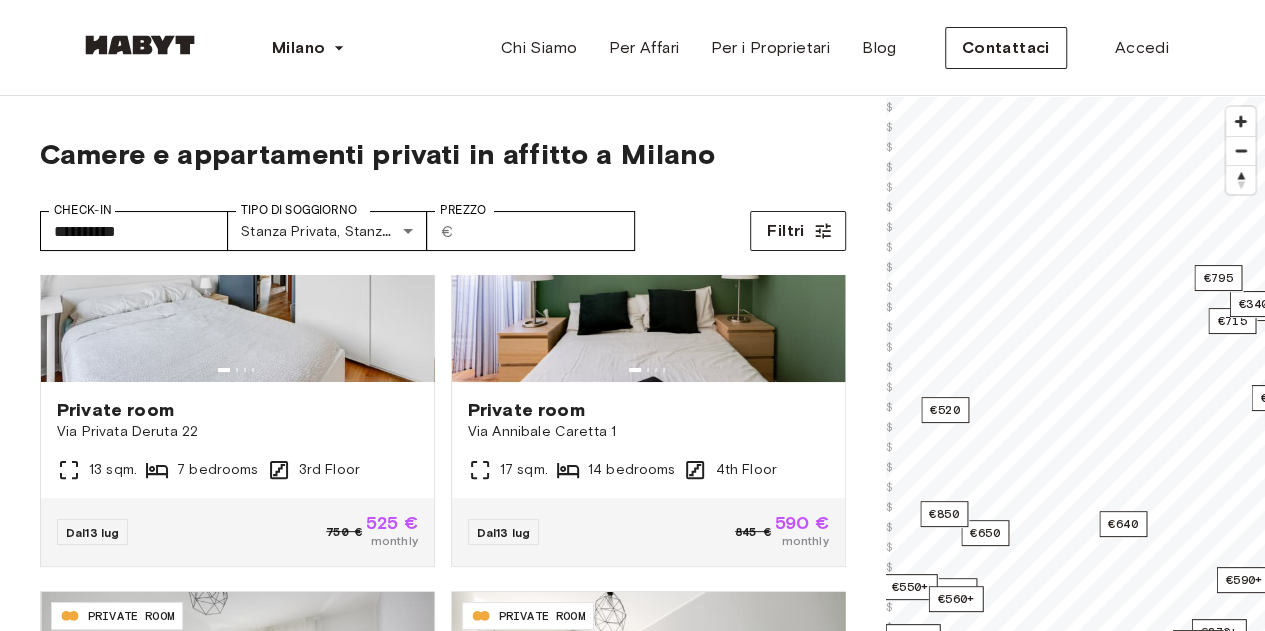 scroll, scrollTop: 135, scrollLeft: 0, axis: vertical 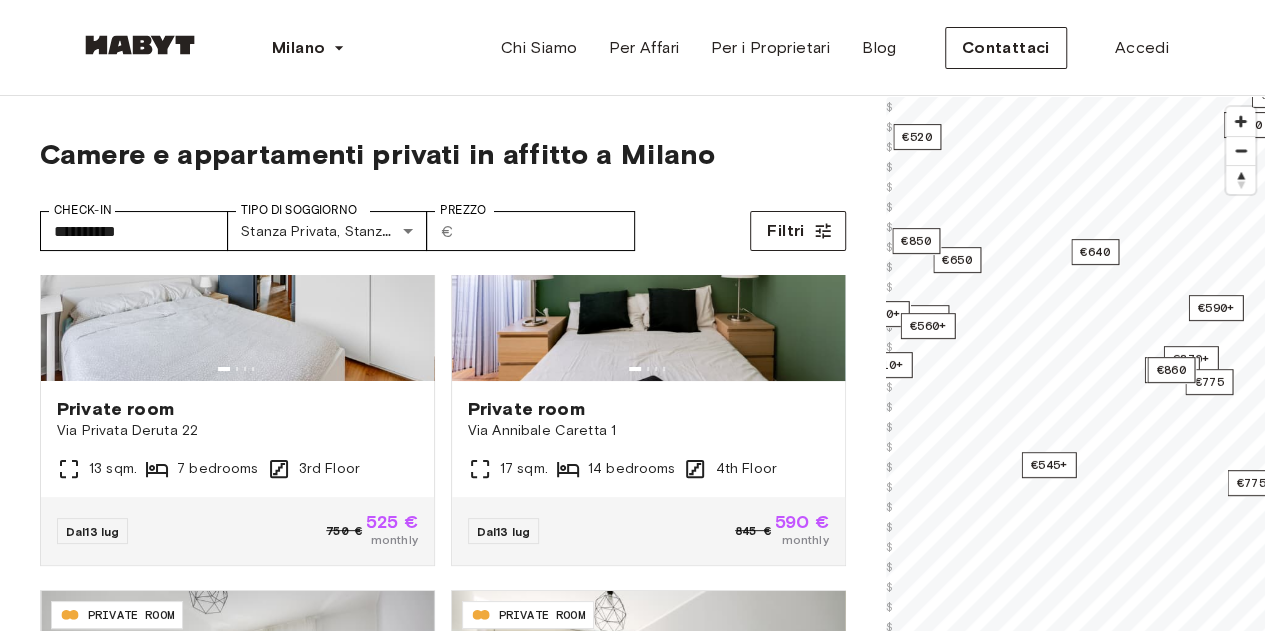 click at bounding box center (1240, 121) 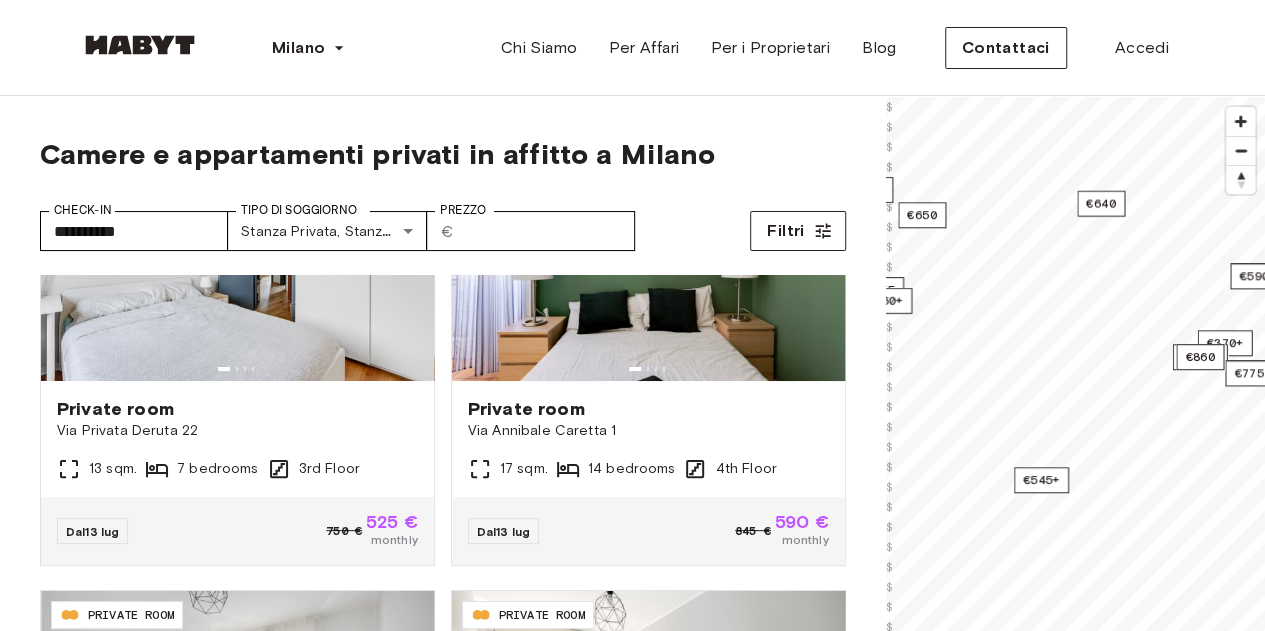 click at bounding box center [1240, 121] 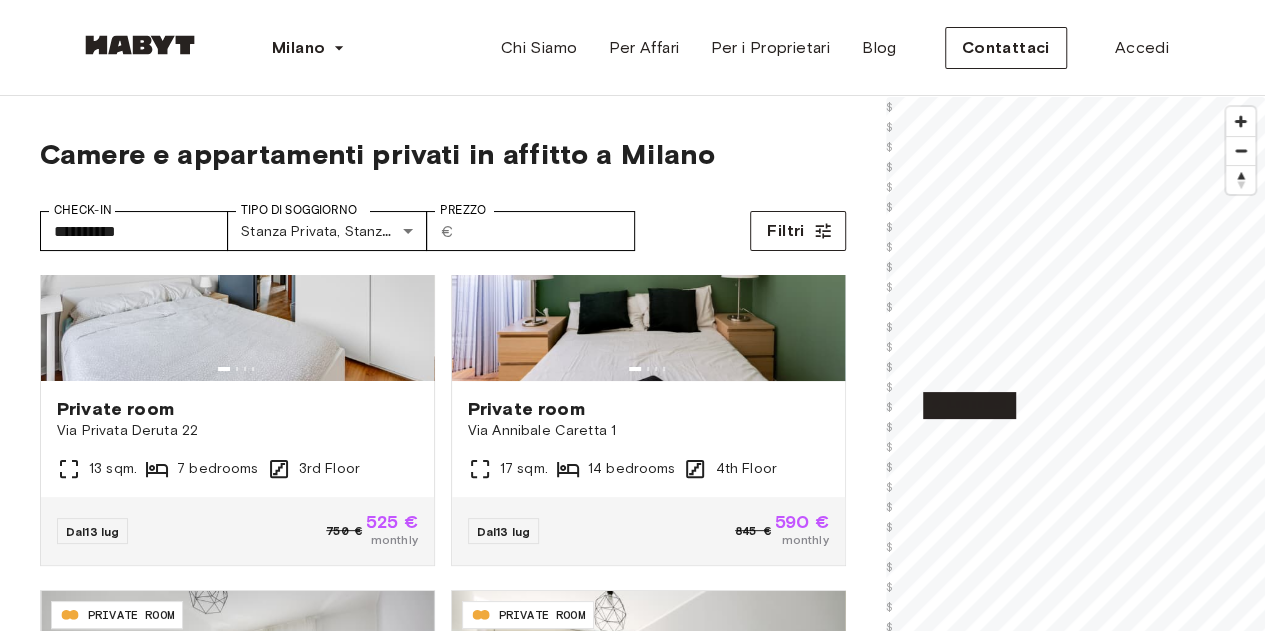 click on "2 listings" at bounding box center [969, 405] 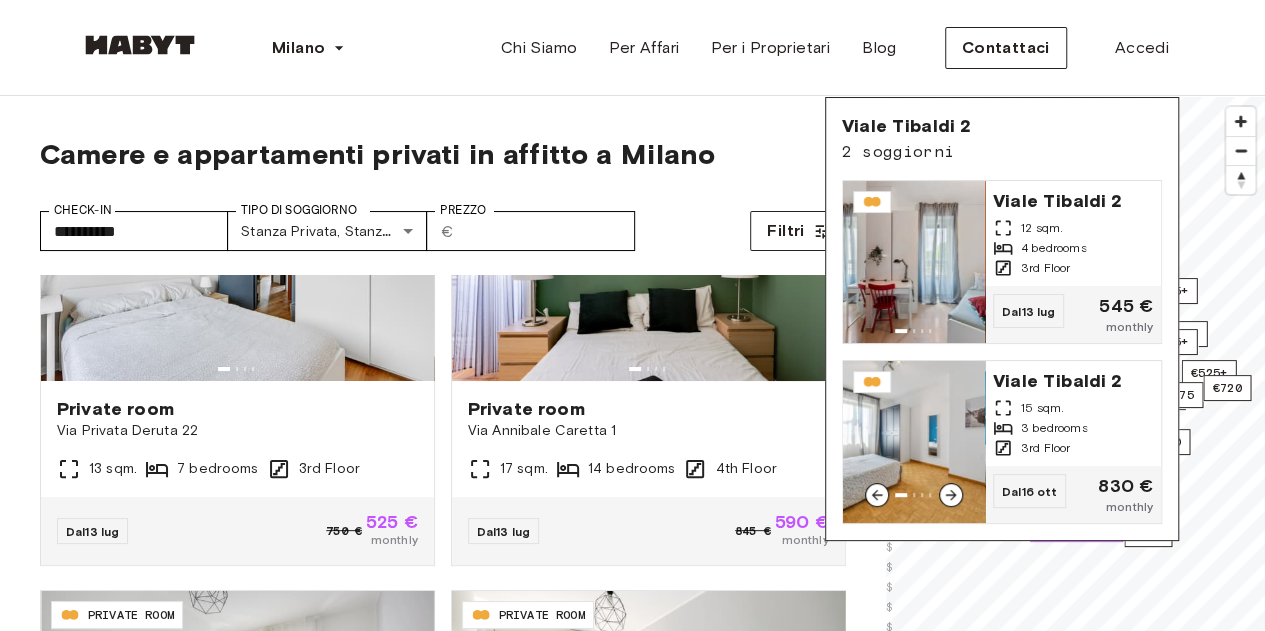drag, startPoint x: 1028, startPoint y: 403, endPoint x: 895, endPoint y: 116, distance: 316.31946 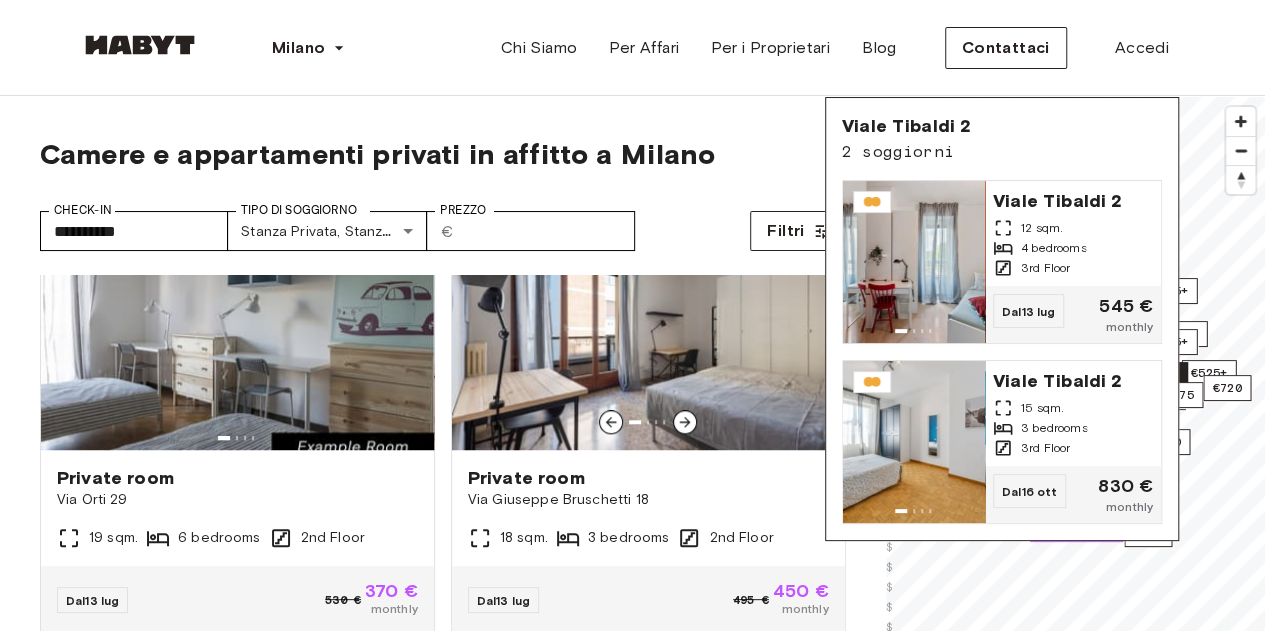 scroll, scrollTop: 938, scrollLeft: 0, axis: vertical 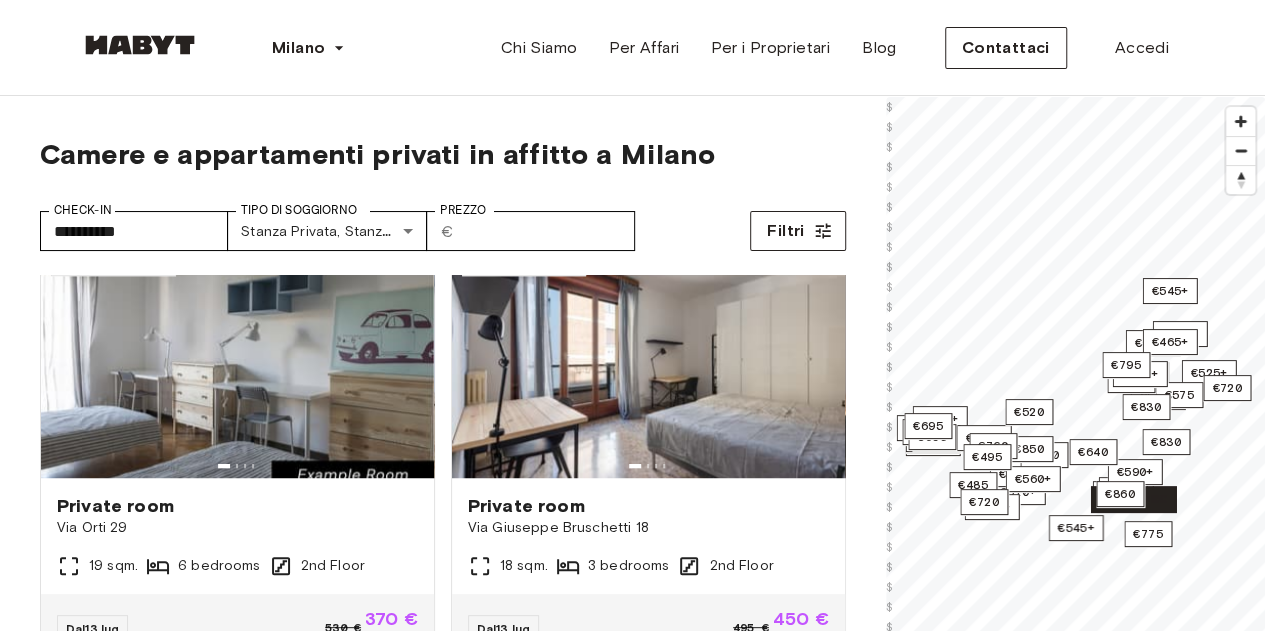 click on "1 listing" at bounding box center (1132, 499) 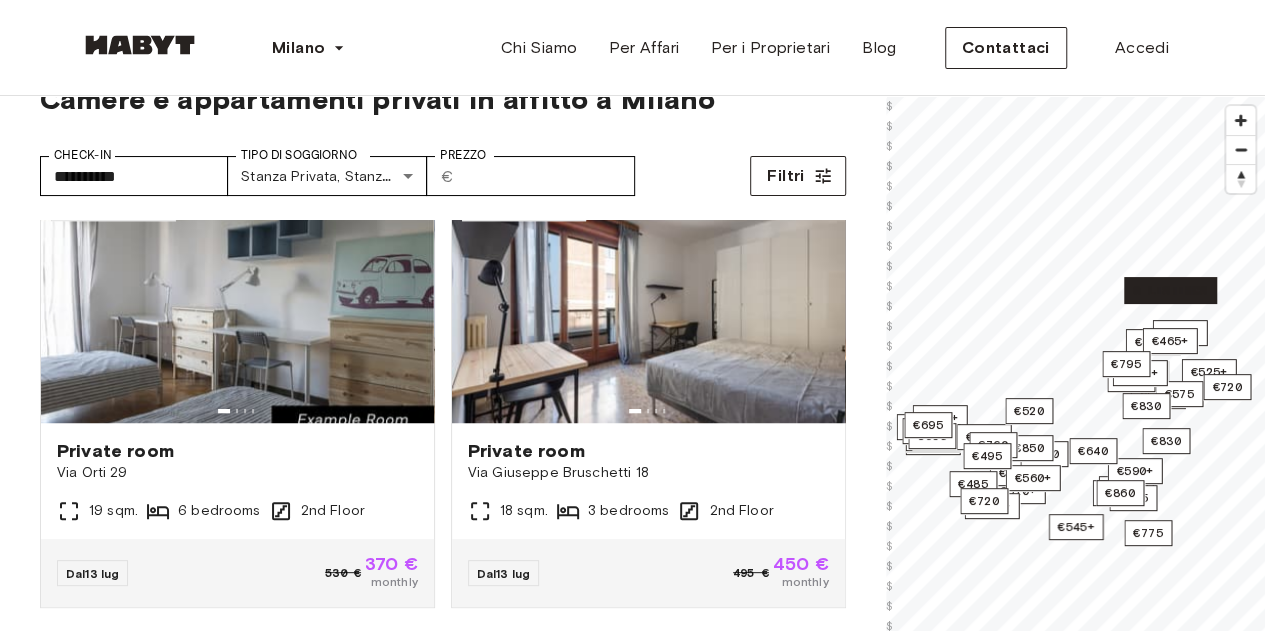 scroll, scrollTop: 49, scrollLeft: 0, axis: vertical 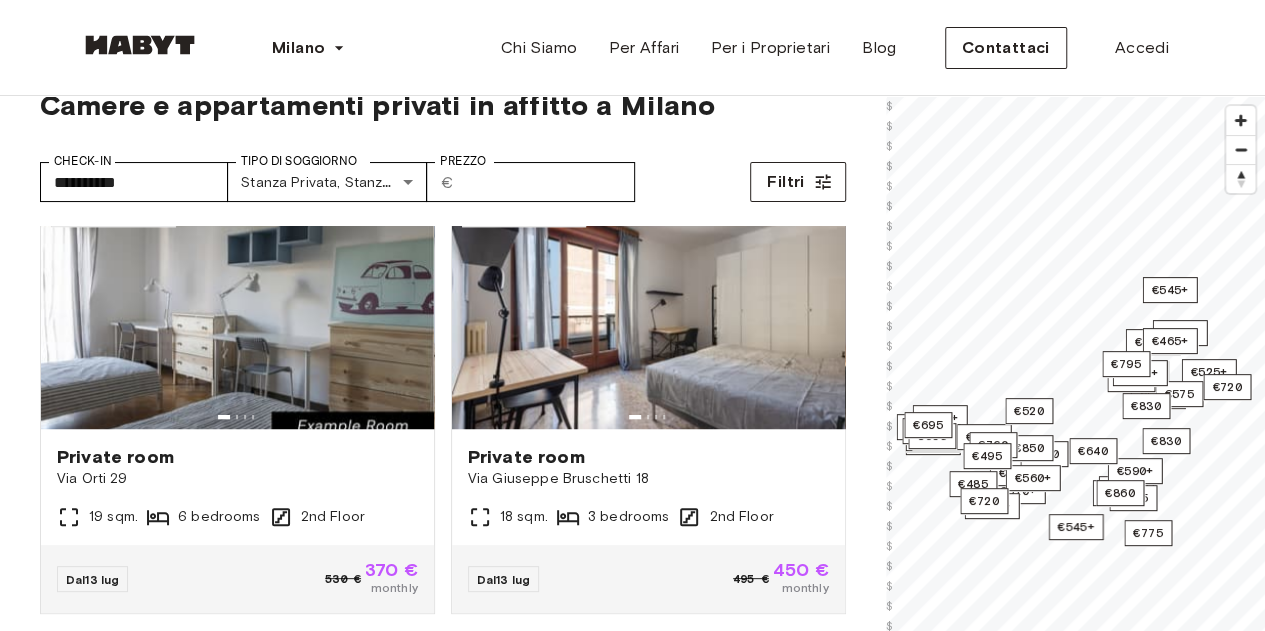 click at bounding box center [1240, 120] 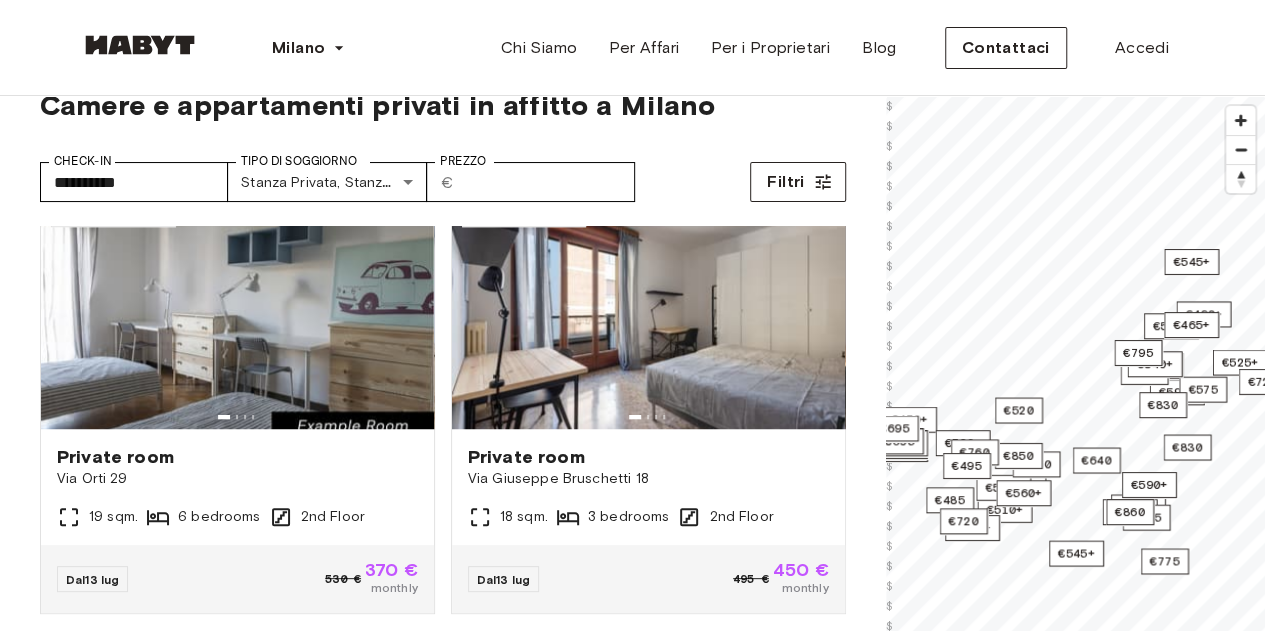 click at bounding box center [1240, 120] 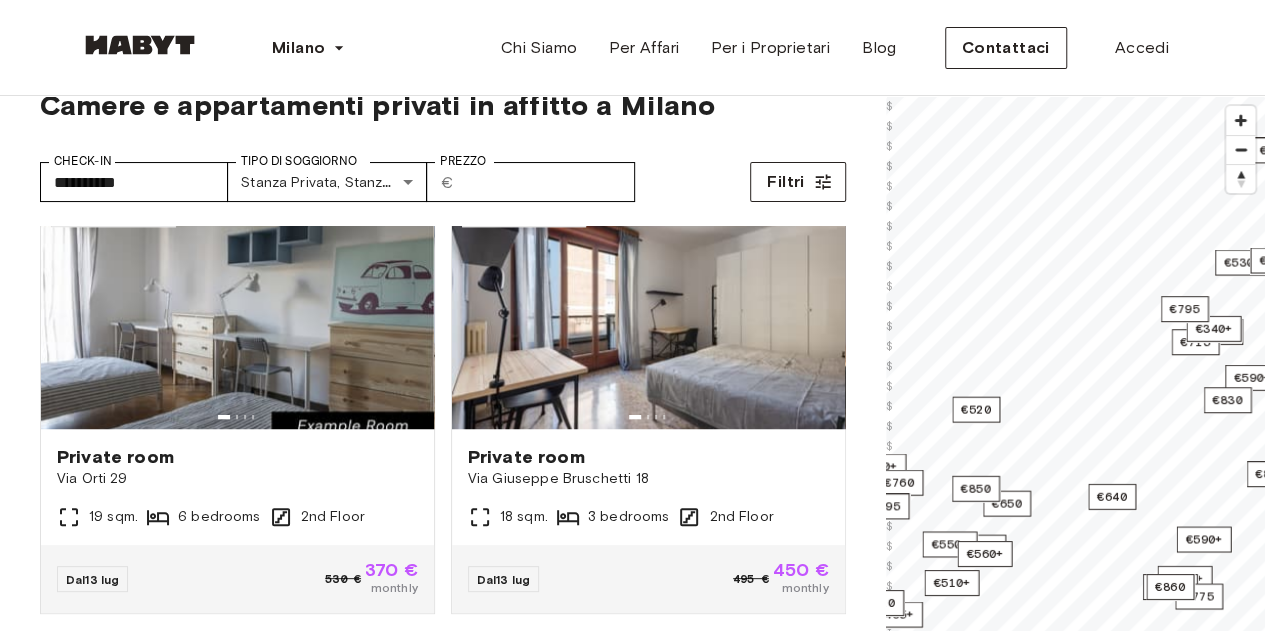 click at bounding box center [1240, 120] 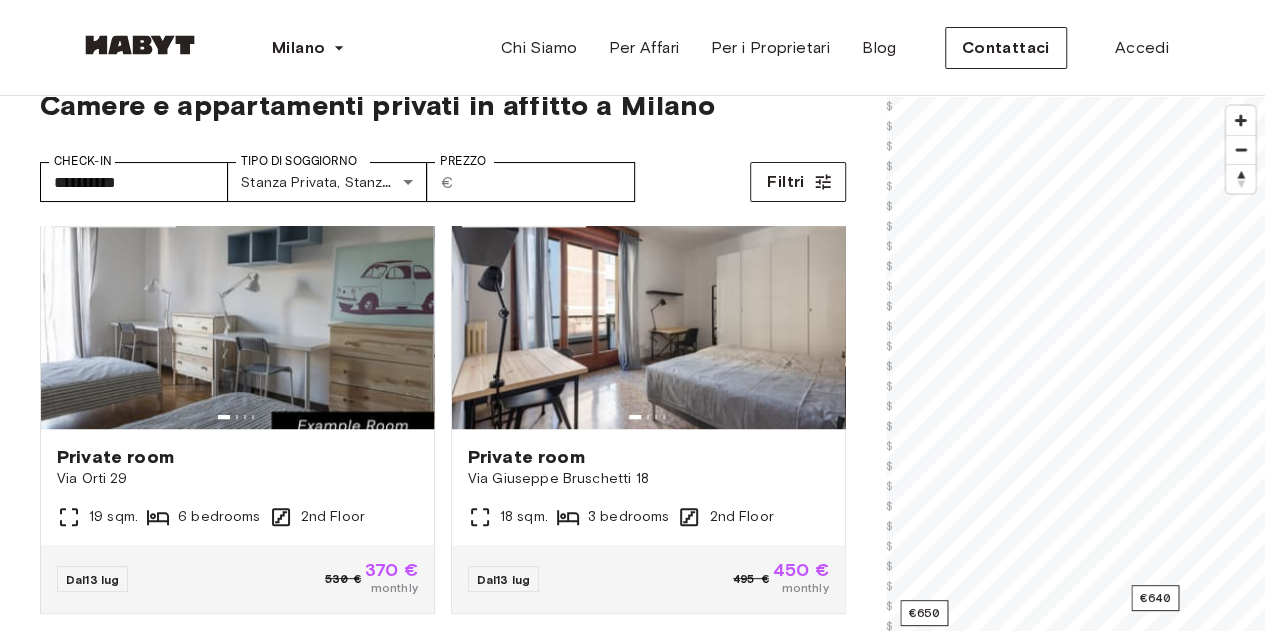 click on "**********" at bounding box center (632, 2343) 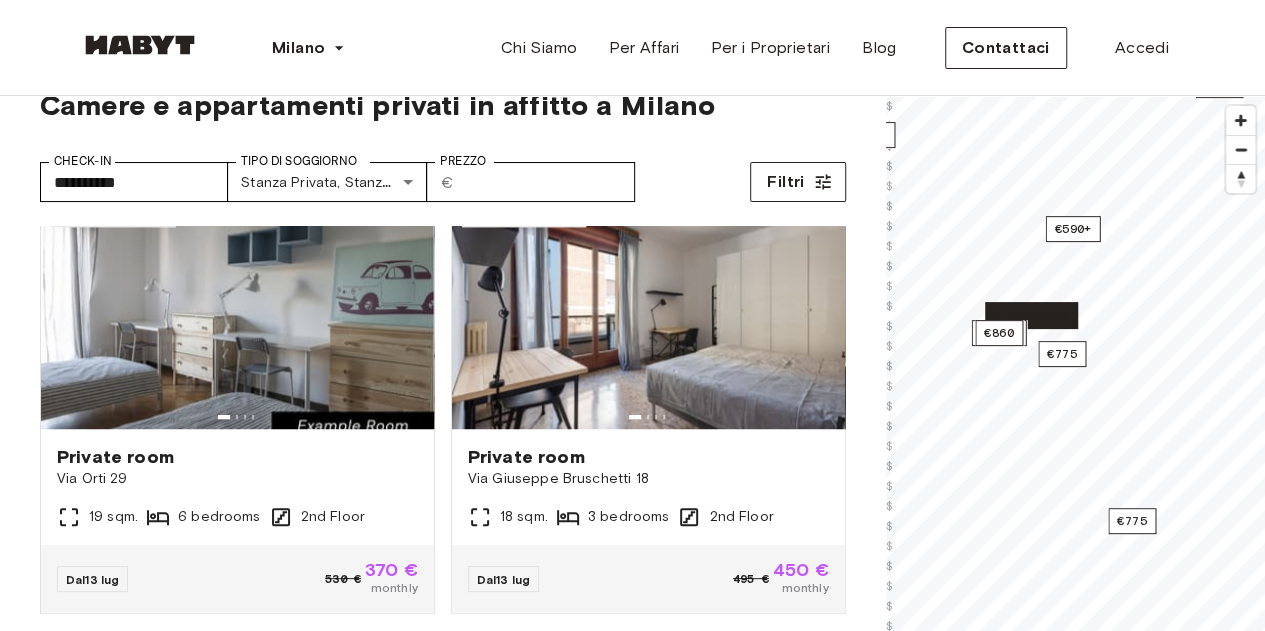 click on "5 listings" at bounding box center (1031, 315) 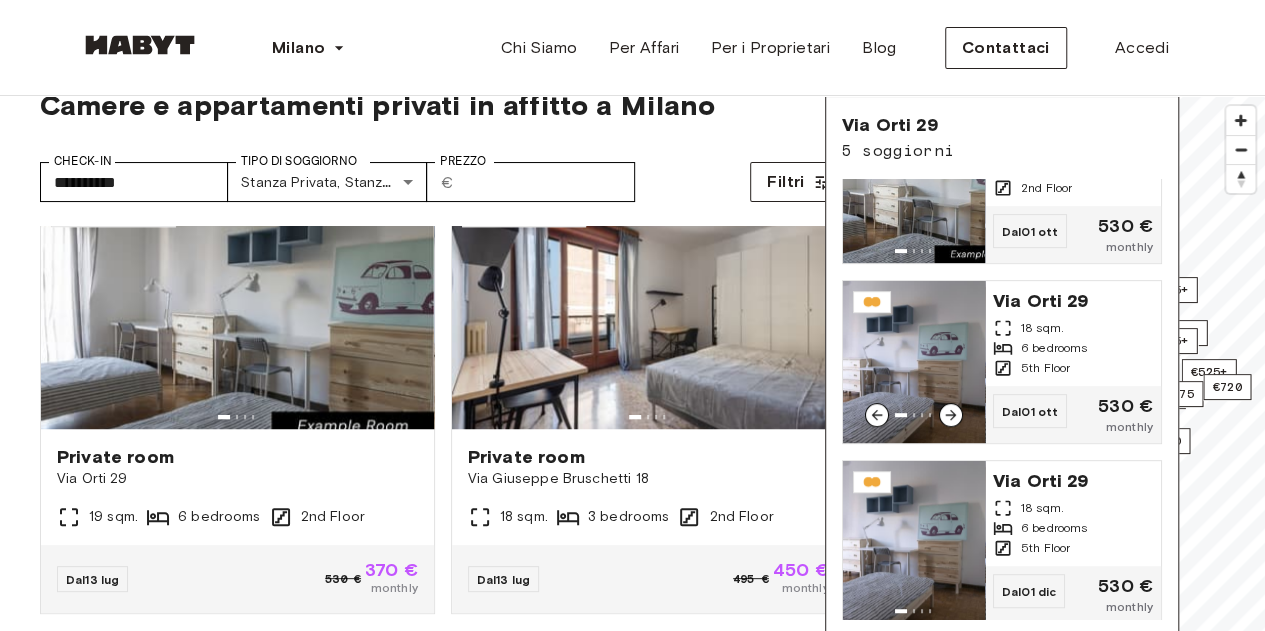 scroll, scrollTop: 438, scrollLeft: 0, axis: vertical 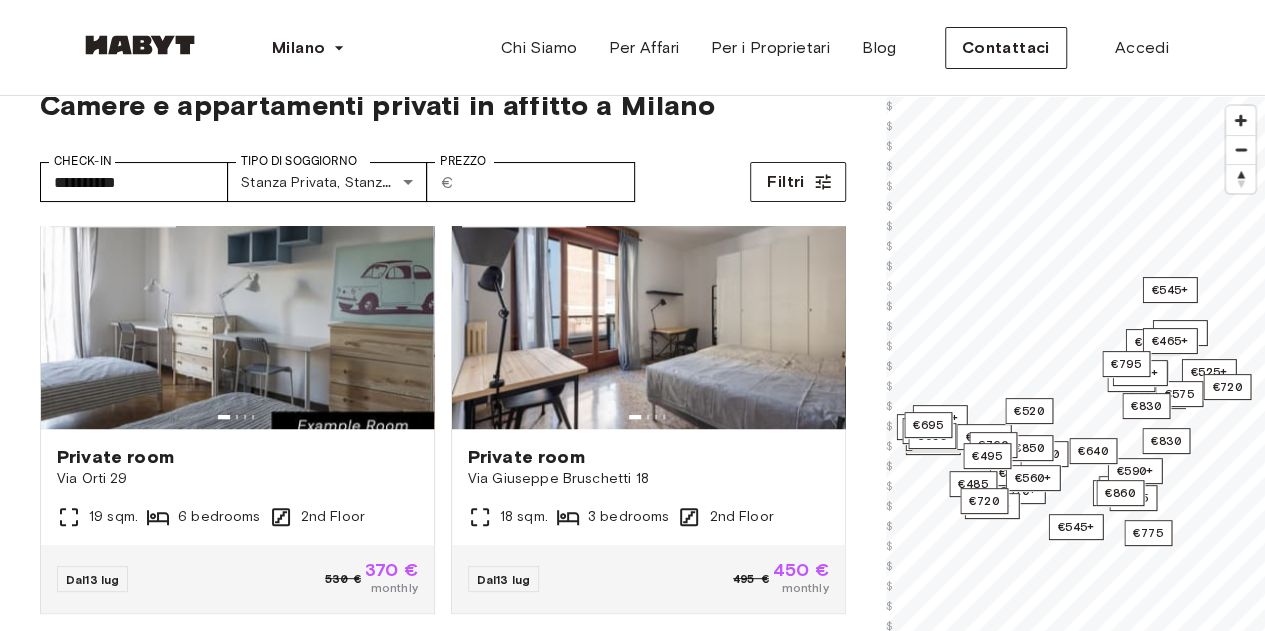 click at bounding box center [1240, 120] 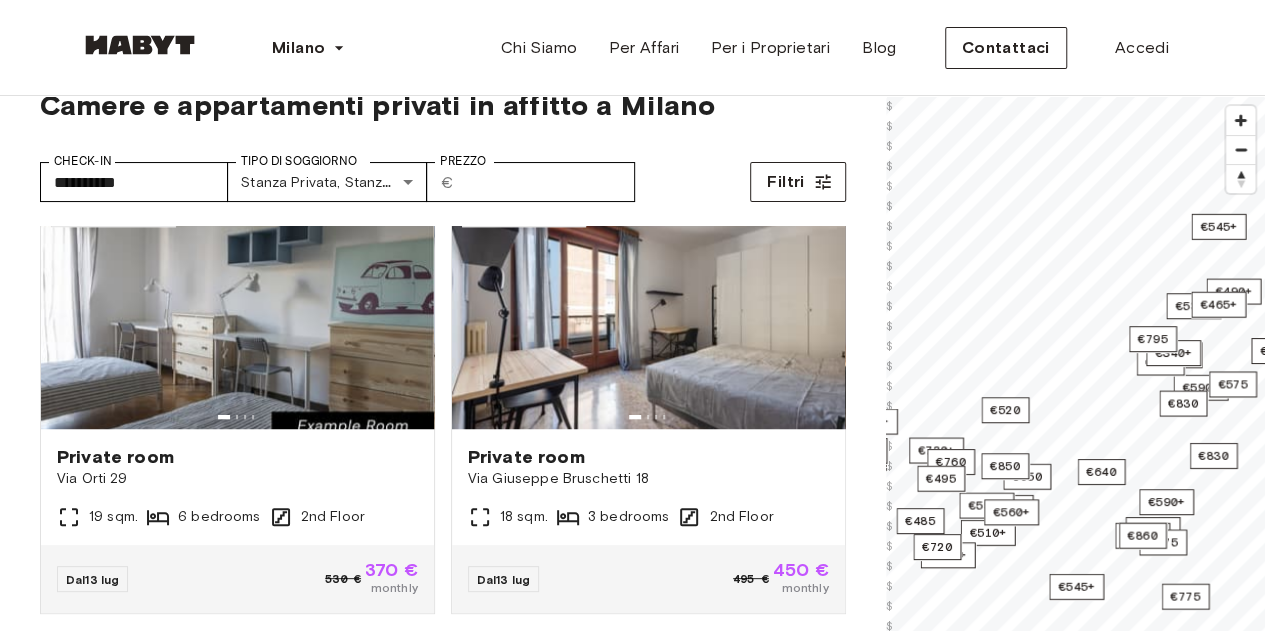 click at bounding box center [1240, 120] 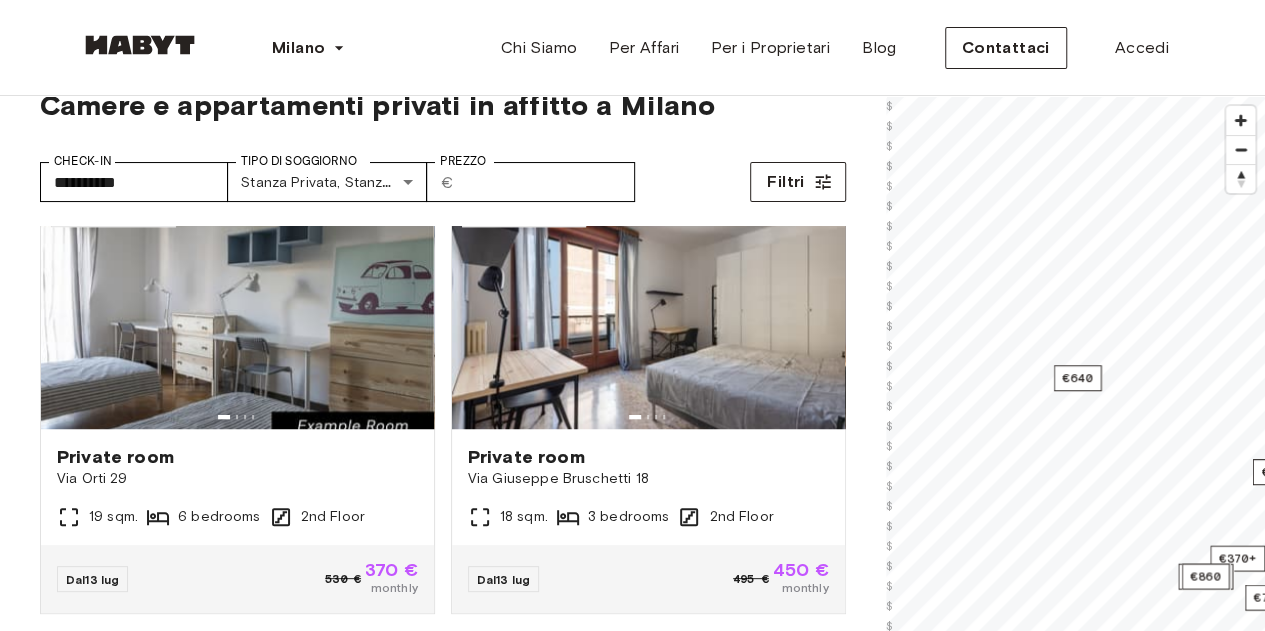click on "**********" at bounding box center [632, 2343] 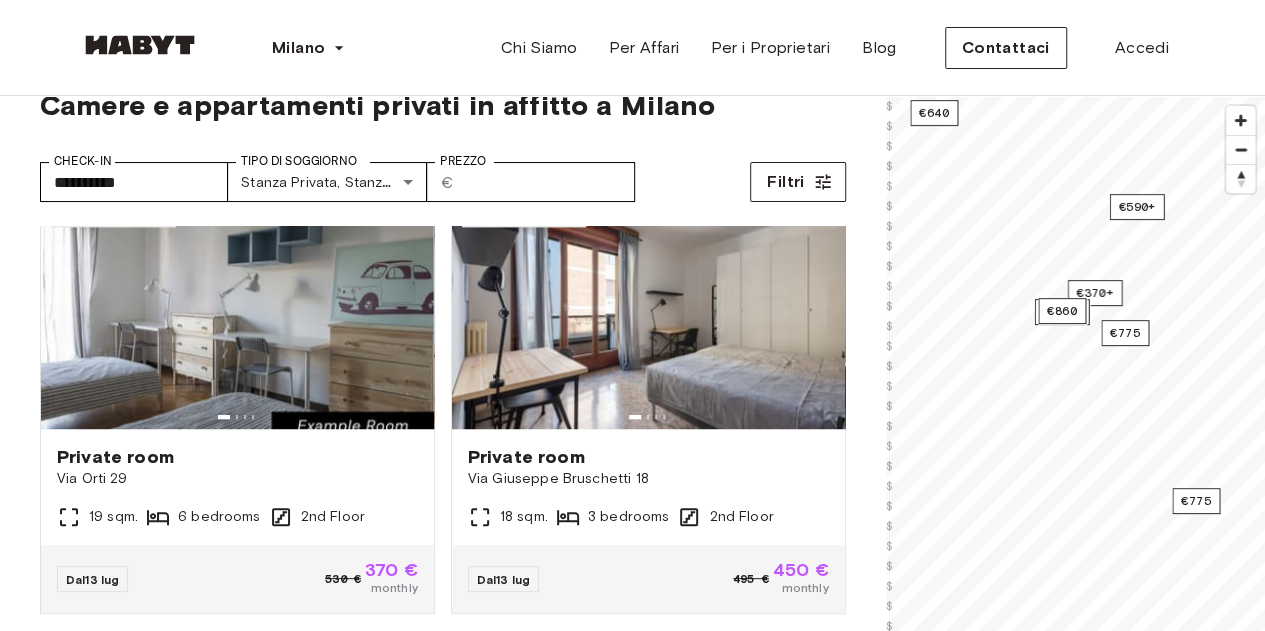 click at bounding box center [1240, 120] 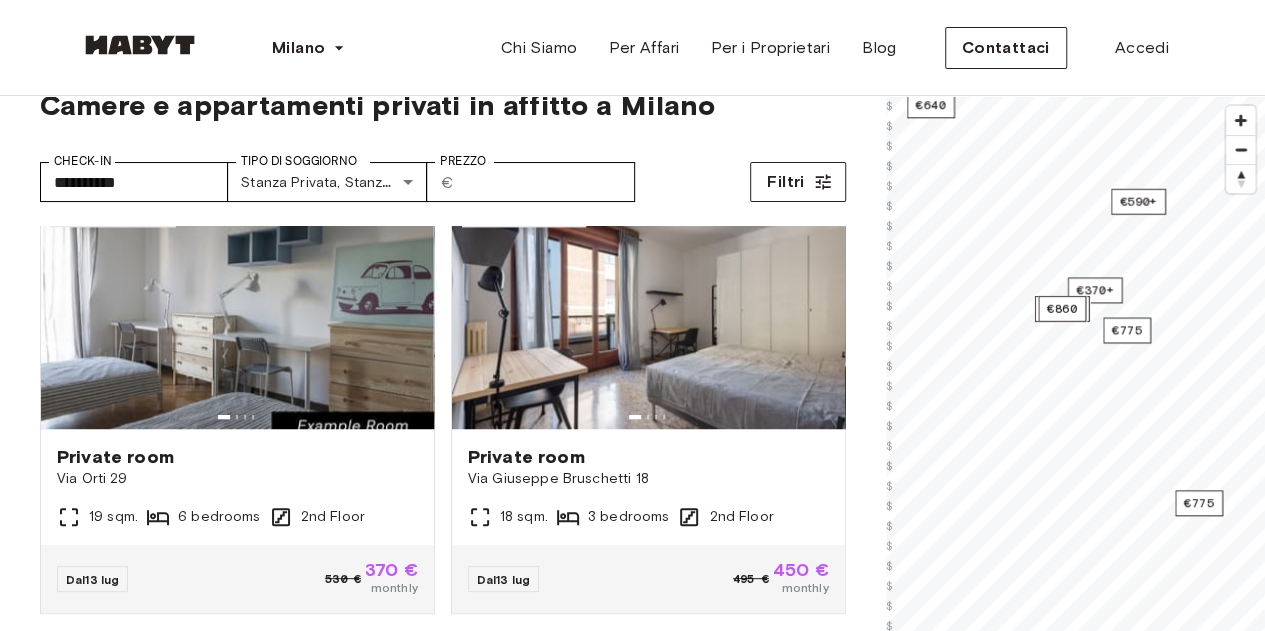 click at bounding box center [1240, 120] 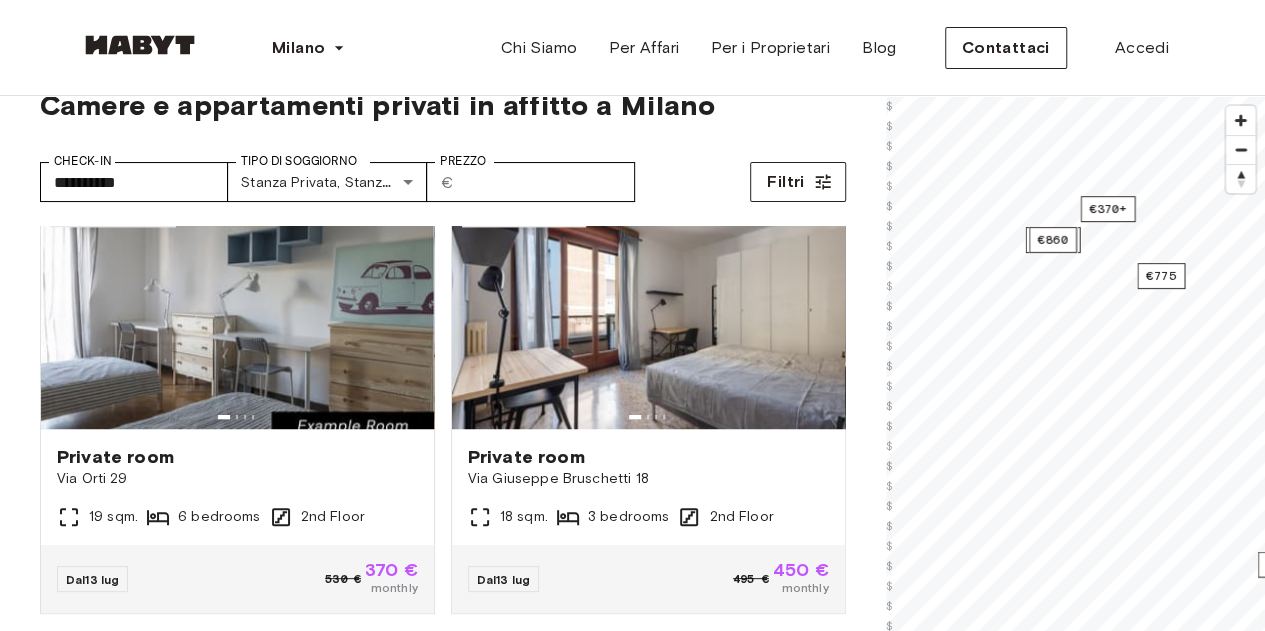 click at bounding box center [1240, 120] 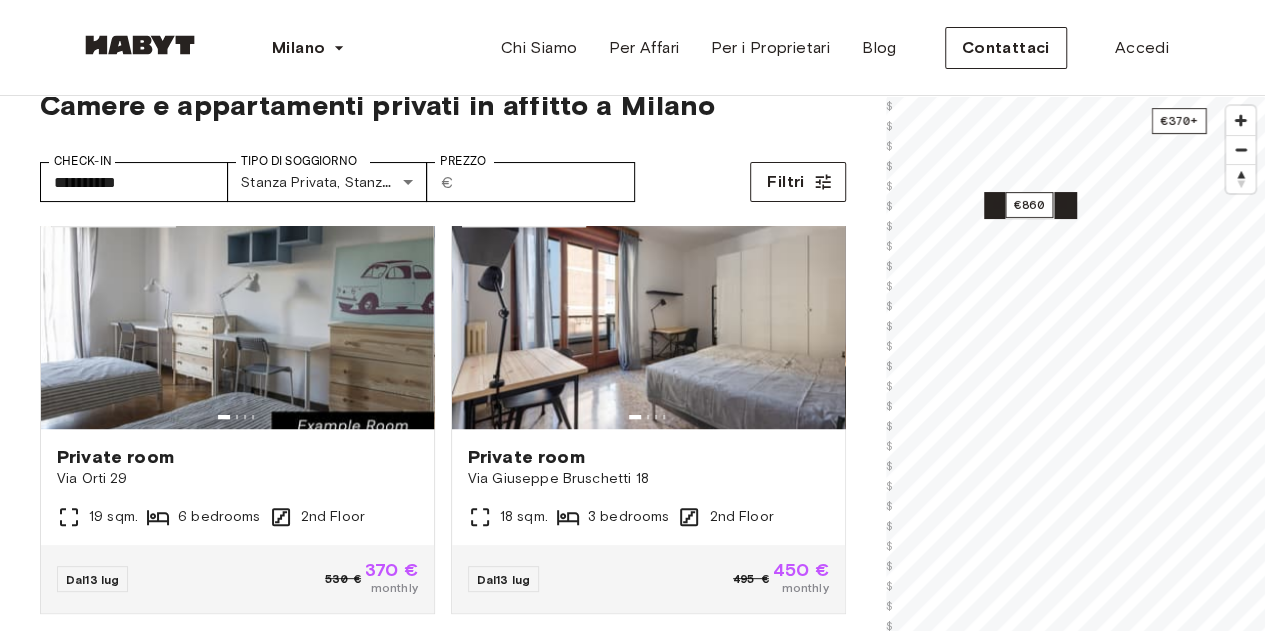 click on "5 listings" at bounding box center [1030, 205] 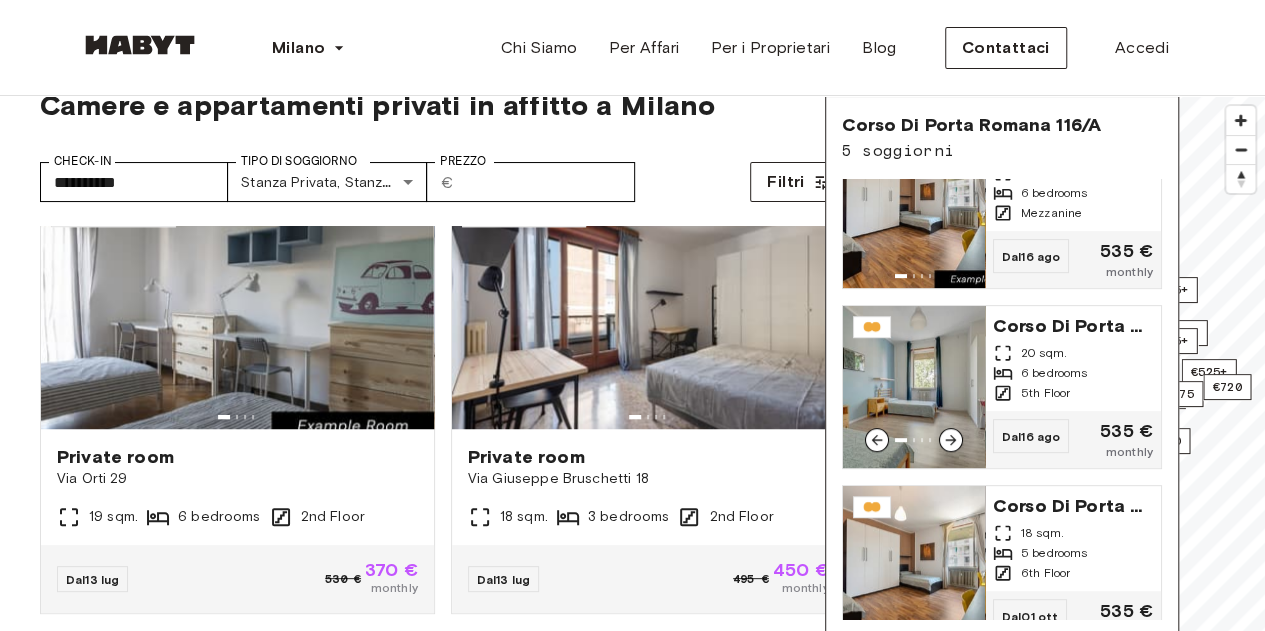 scroll, scrollTop: 439, scrollLeft: 0, axis: vertical 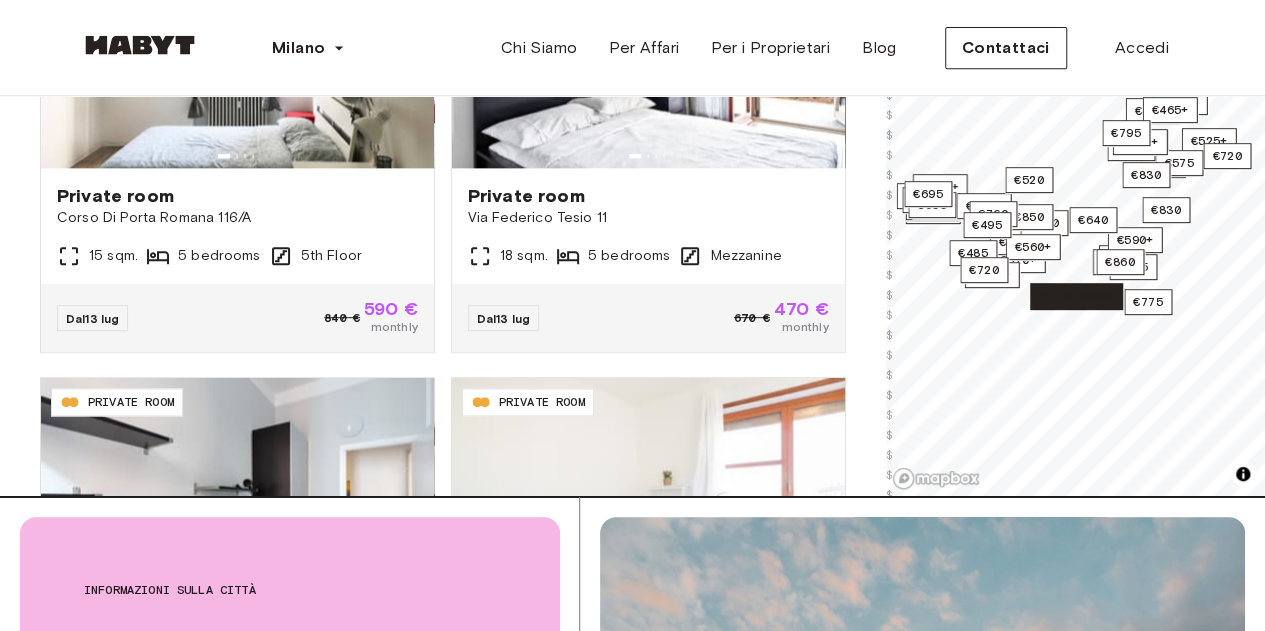 click on "2 listings" at bounding box center (1076, 296) 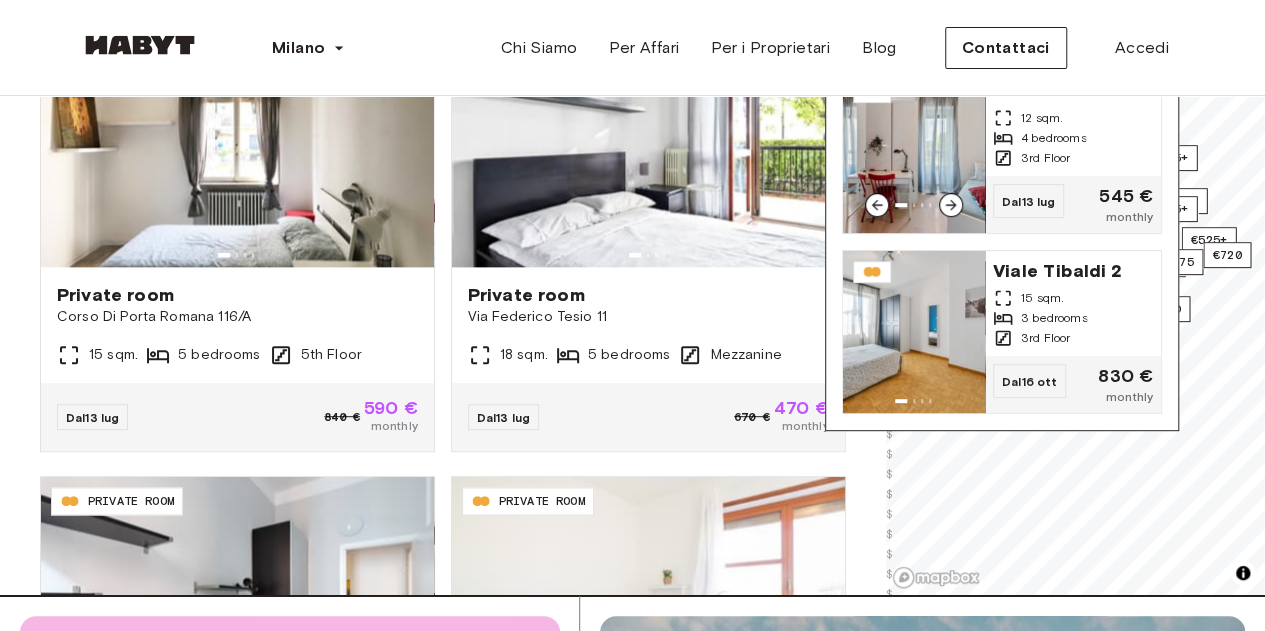 scroll, scrollTop: 310, scrollLeft: 0, axis: vertical 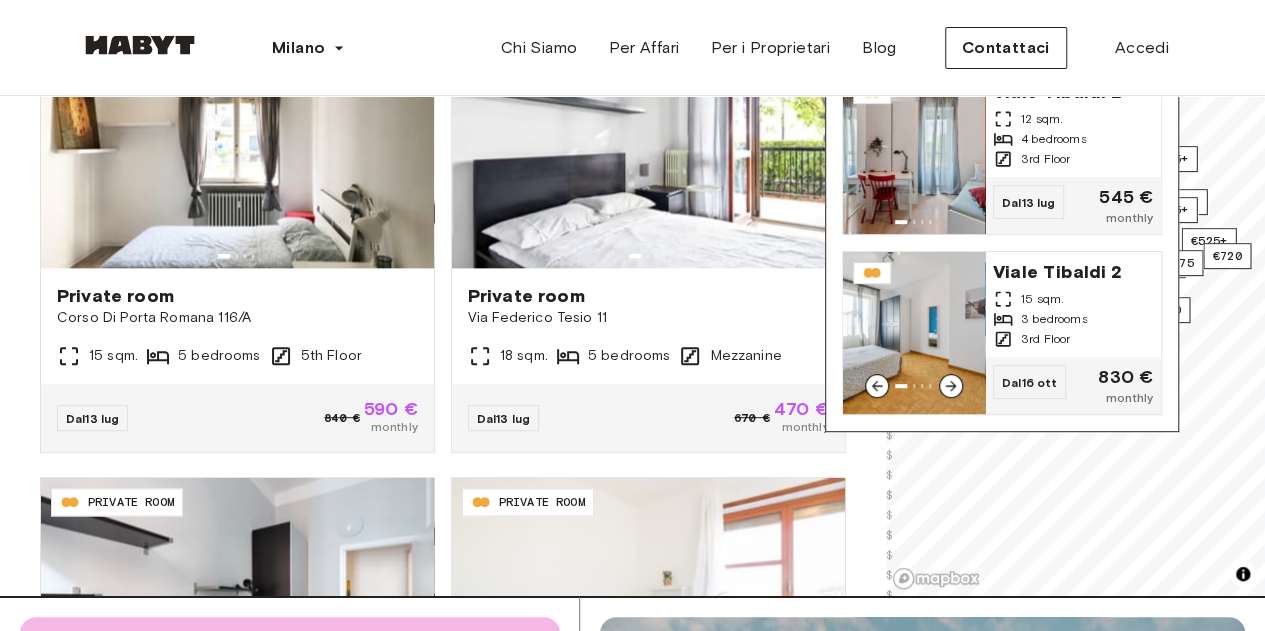 click 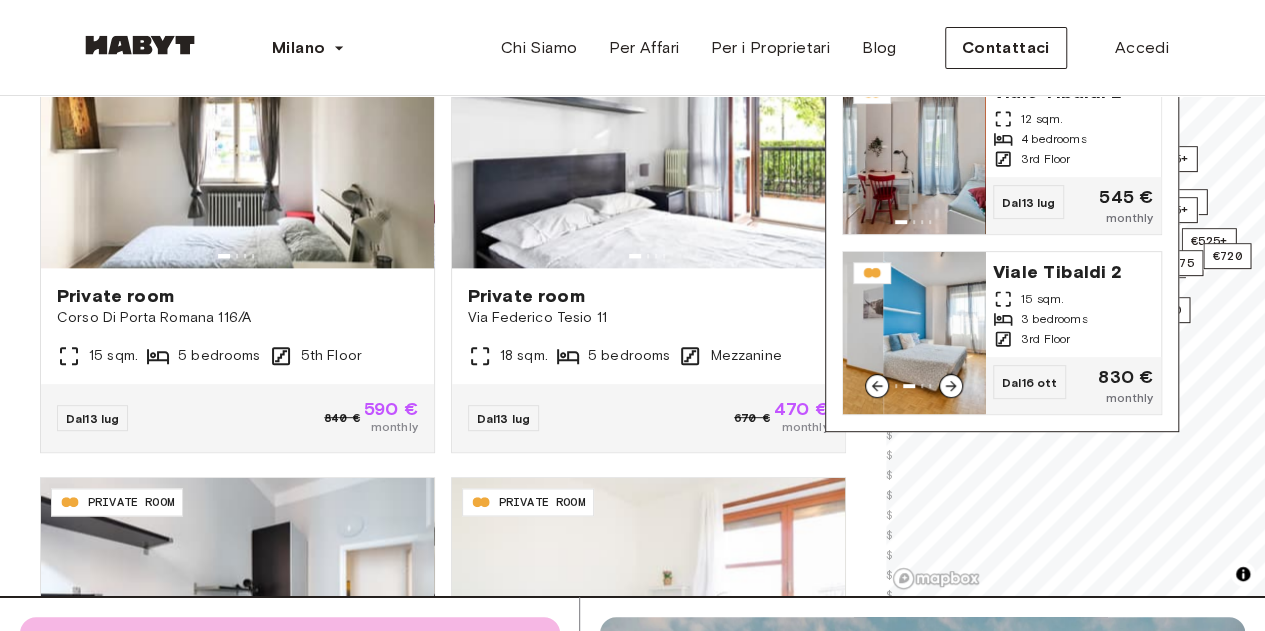 click 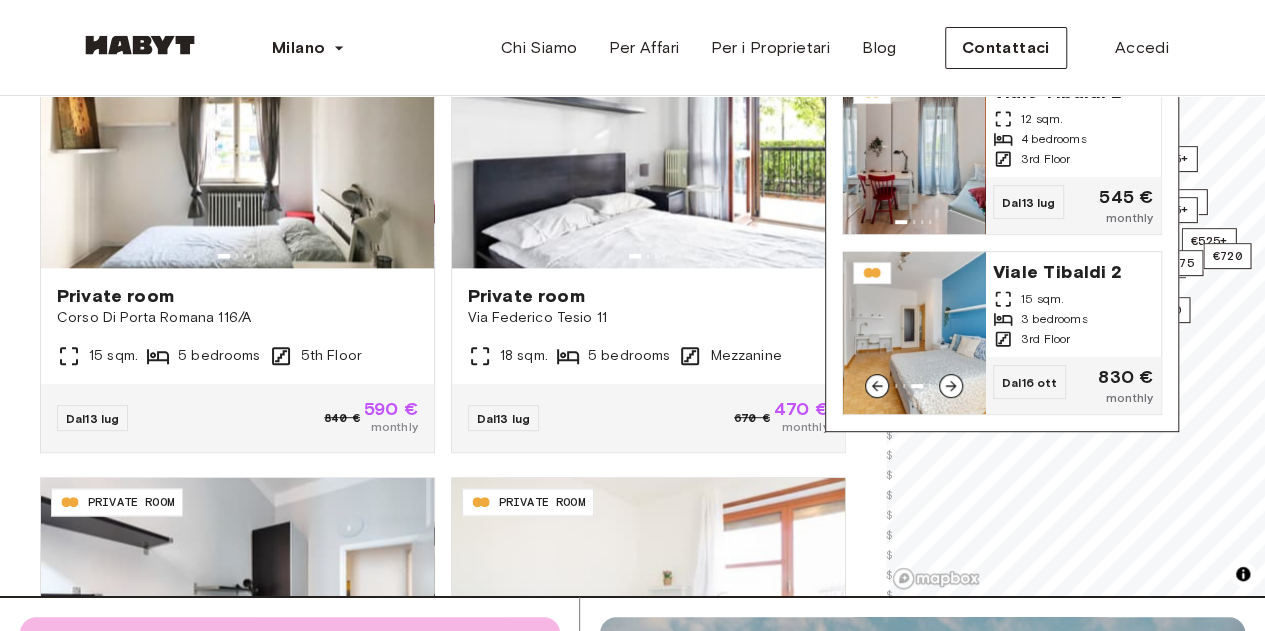 click 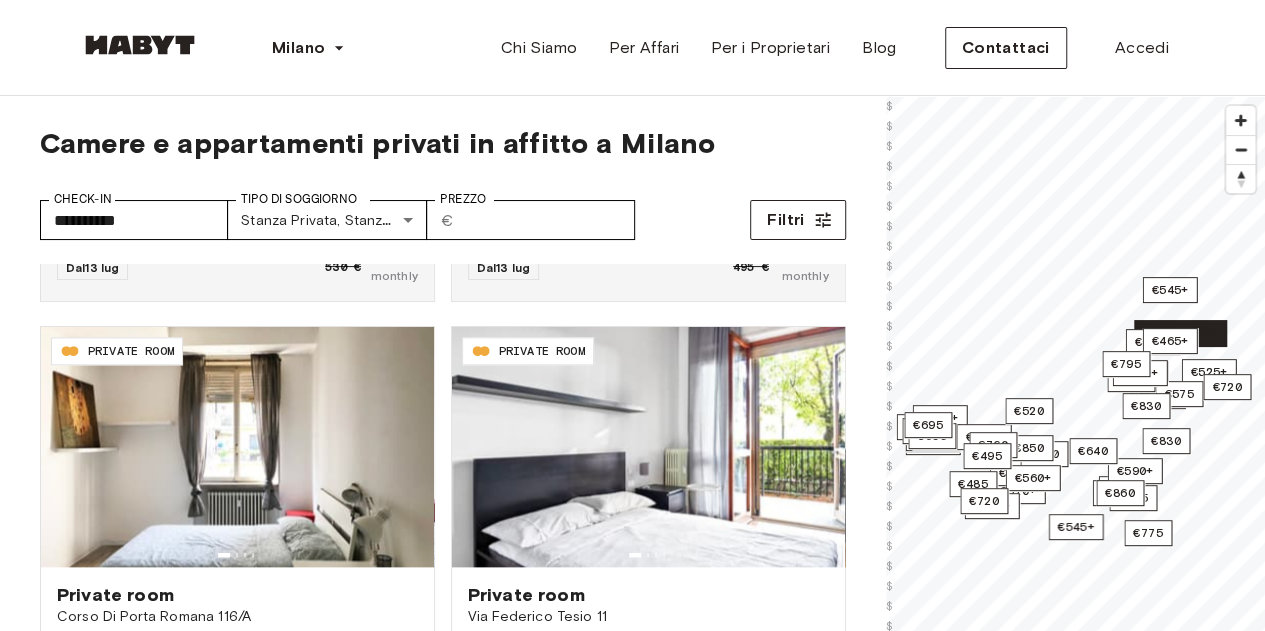 scroll, scrollTop: 0, scrollLeft: 0, axis: both 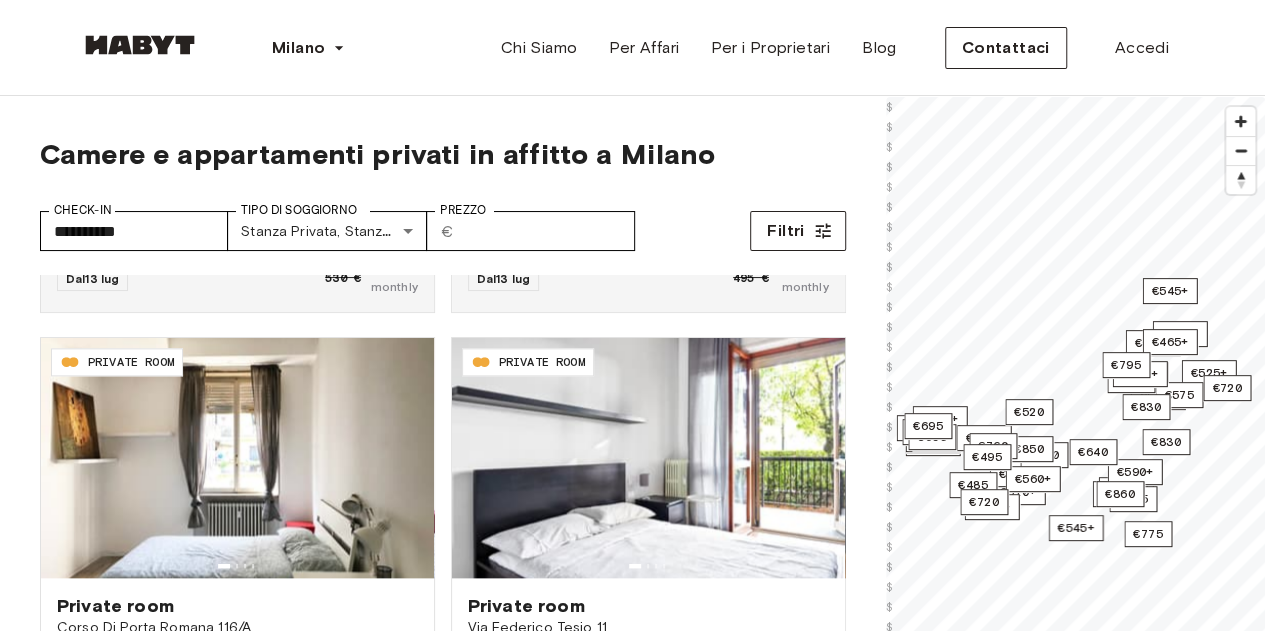 click at bounding box center (1240, 121) 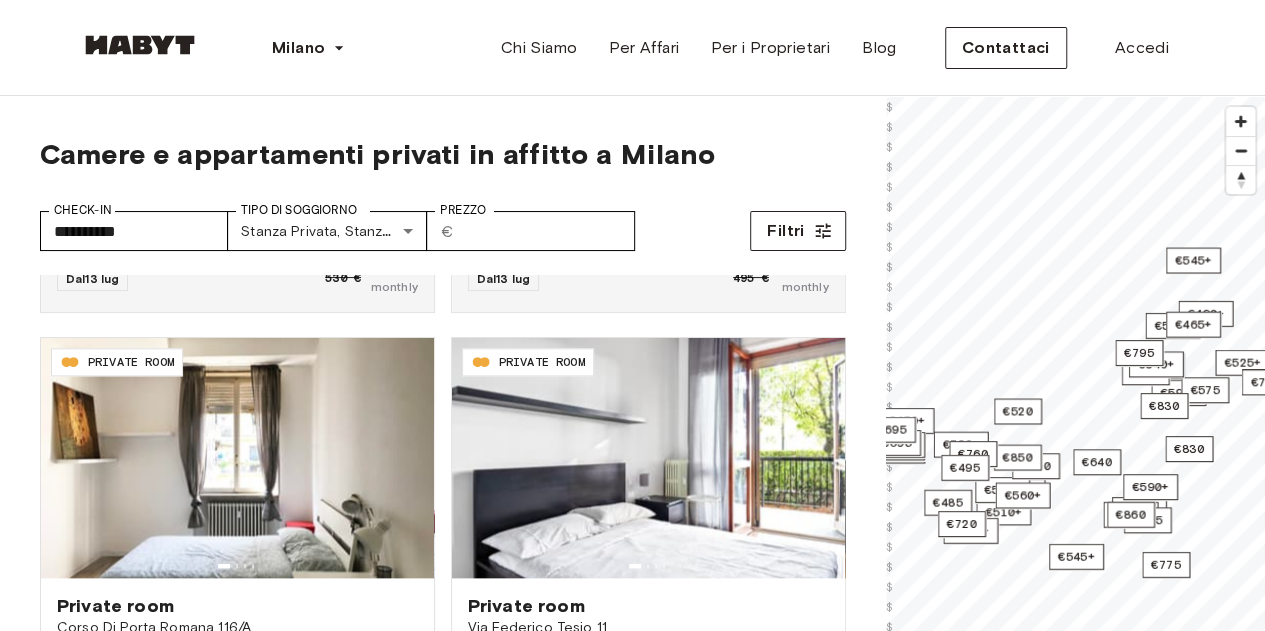 click at bounding box center [1240, 121] 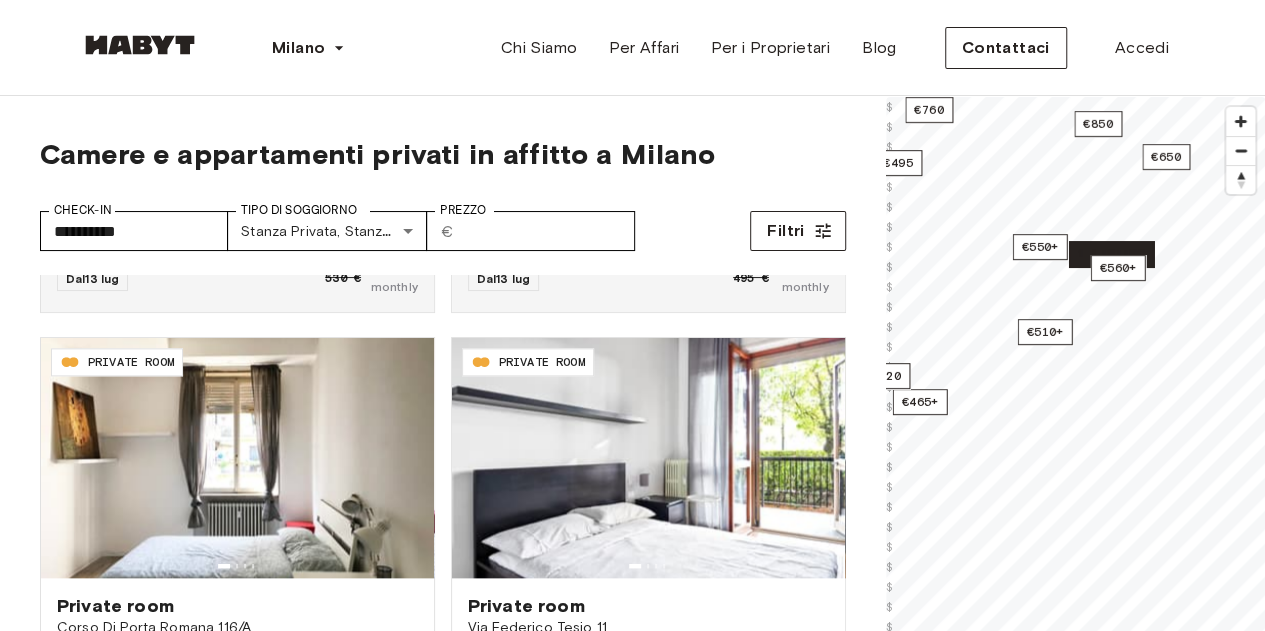 drag, startPoint x: 964, startPoint y: 397, endPoint x: 1128, endPoint y: 248, distance: 221.57843 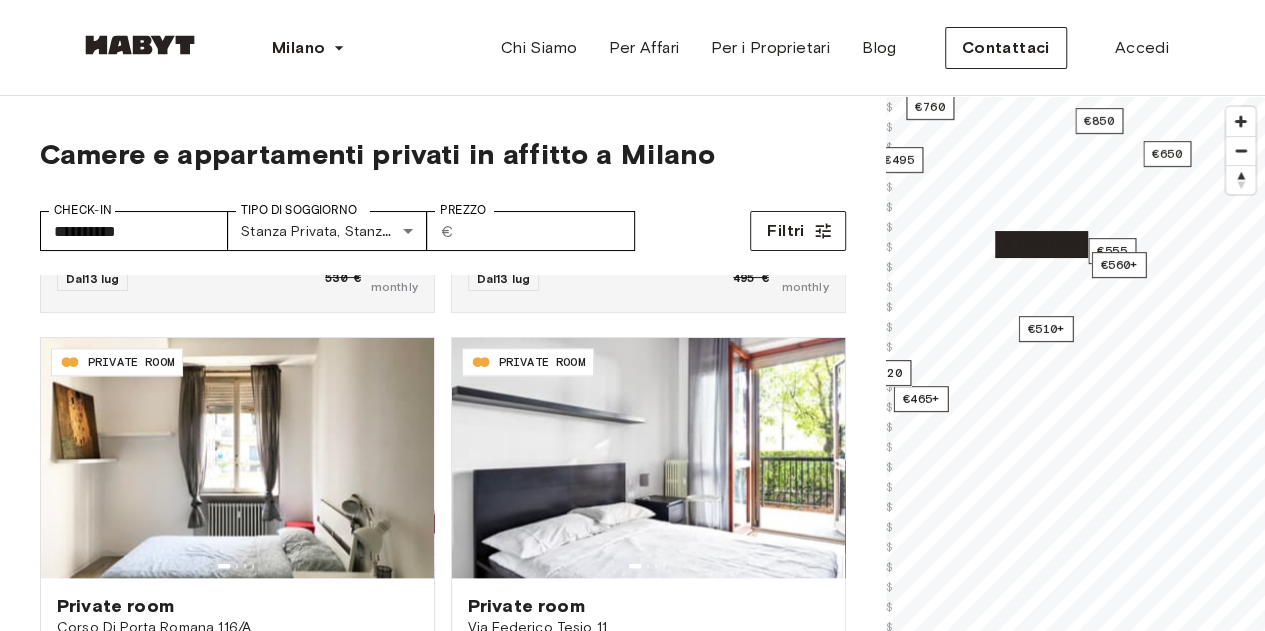 click on "3 listings" at bounding box center [1041, 244] 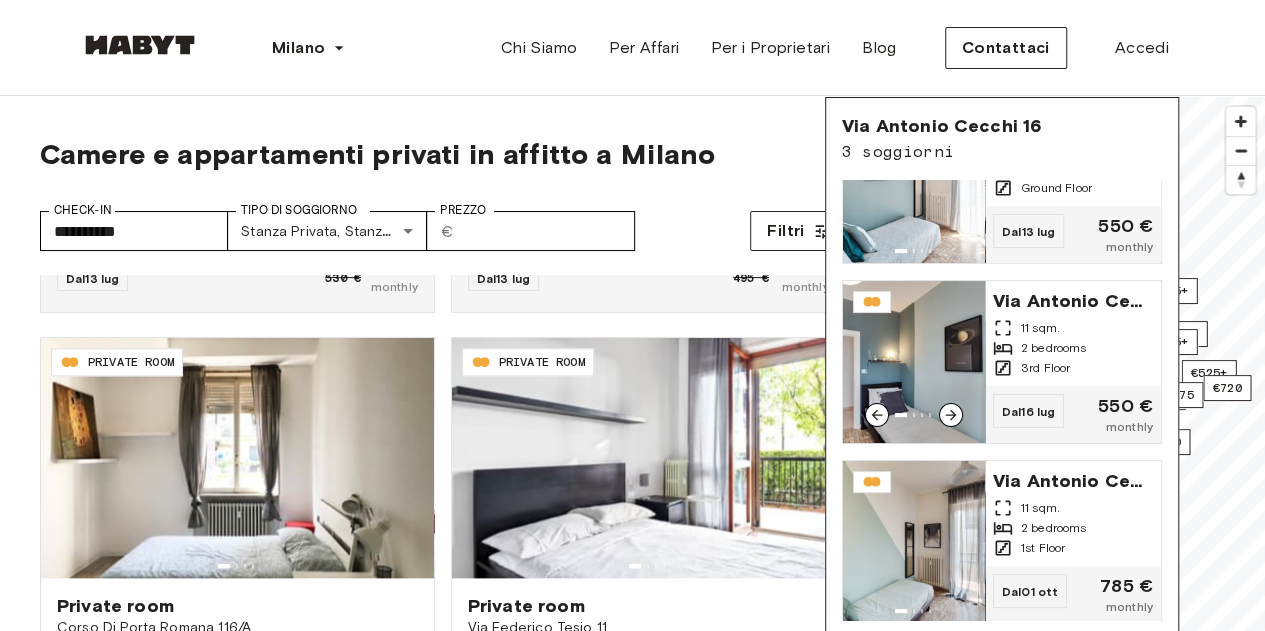 scroll, scrollTop: 80, scrollLeft: 0, axis: vertical 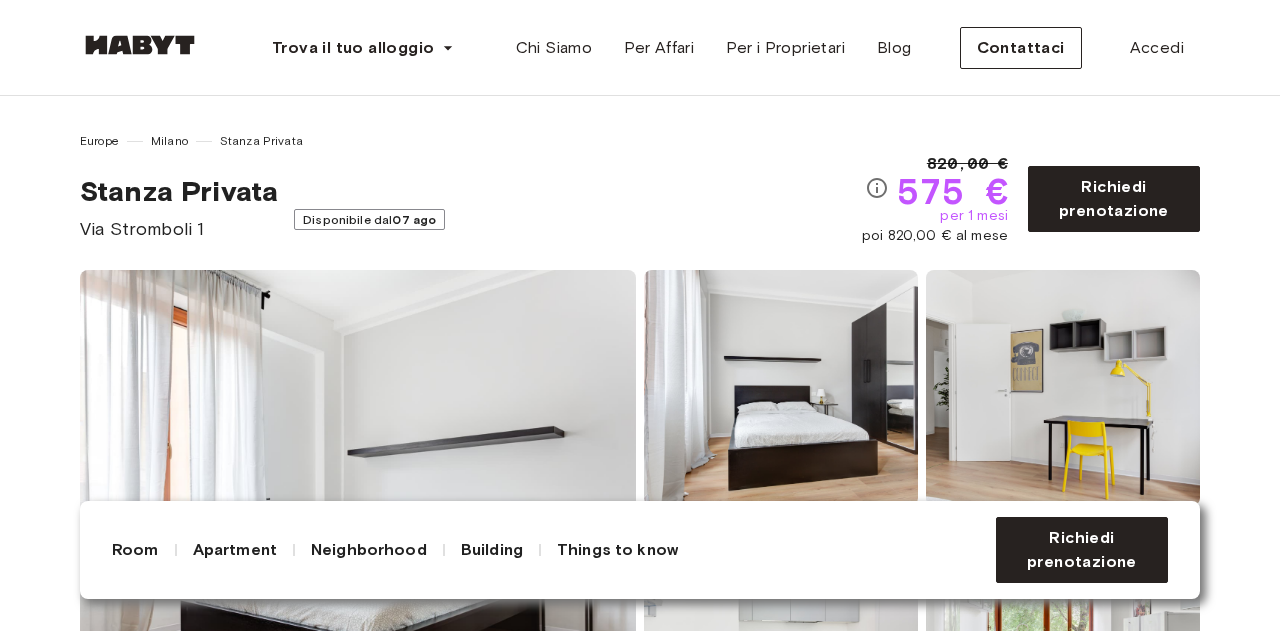 click at bounding box center [1063, 388] 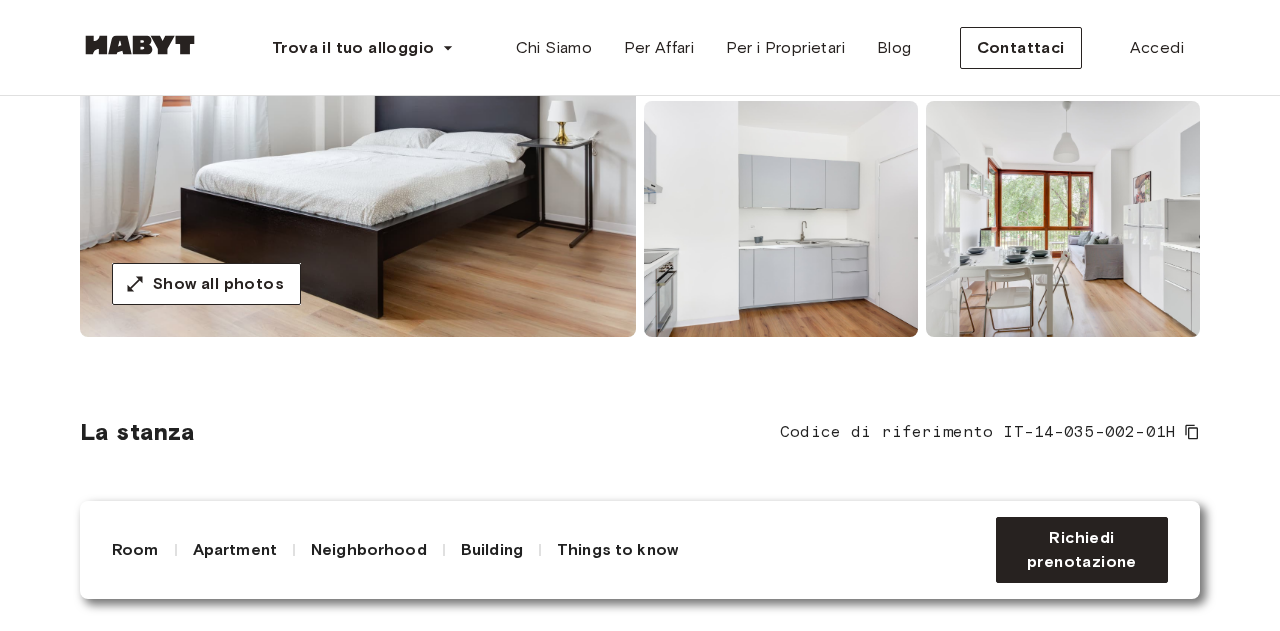 scroll, scrollTop: 418, scrollLeft: 0, axis: vertical 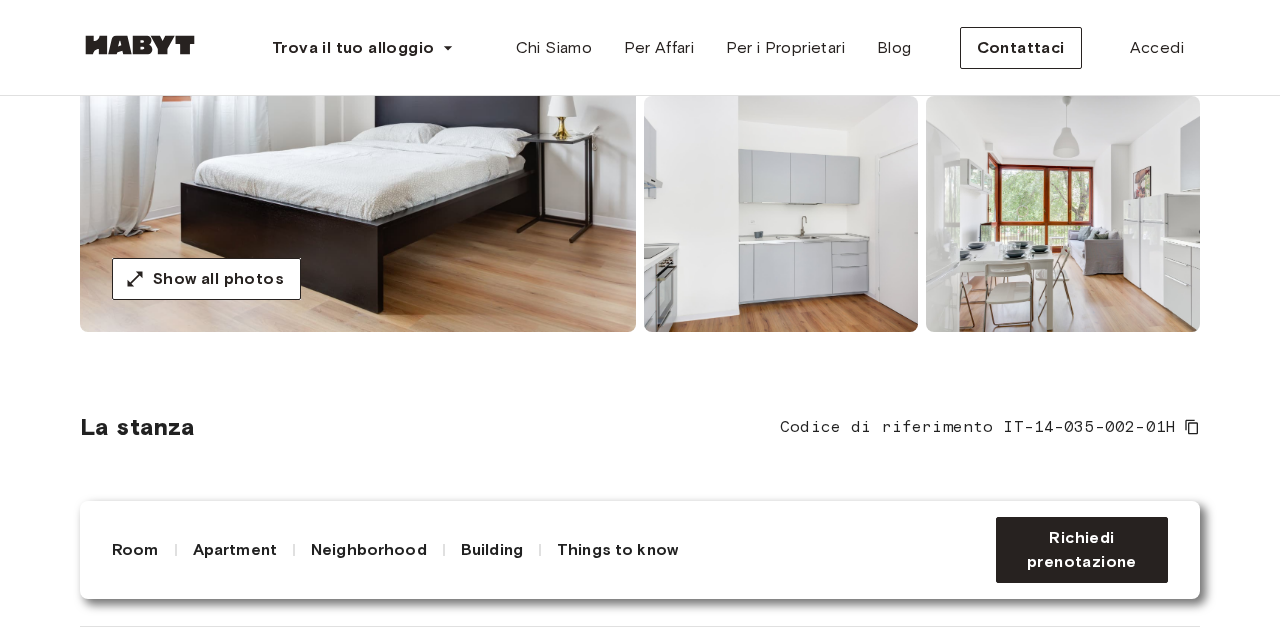 click at bounding box center (1063, 214) 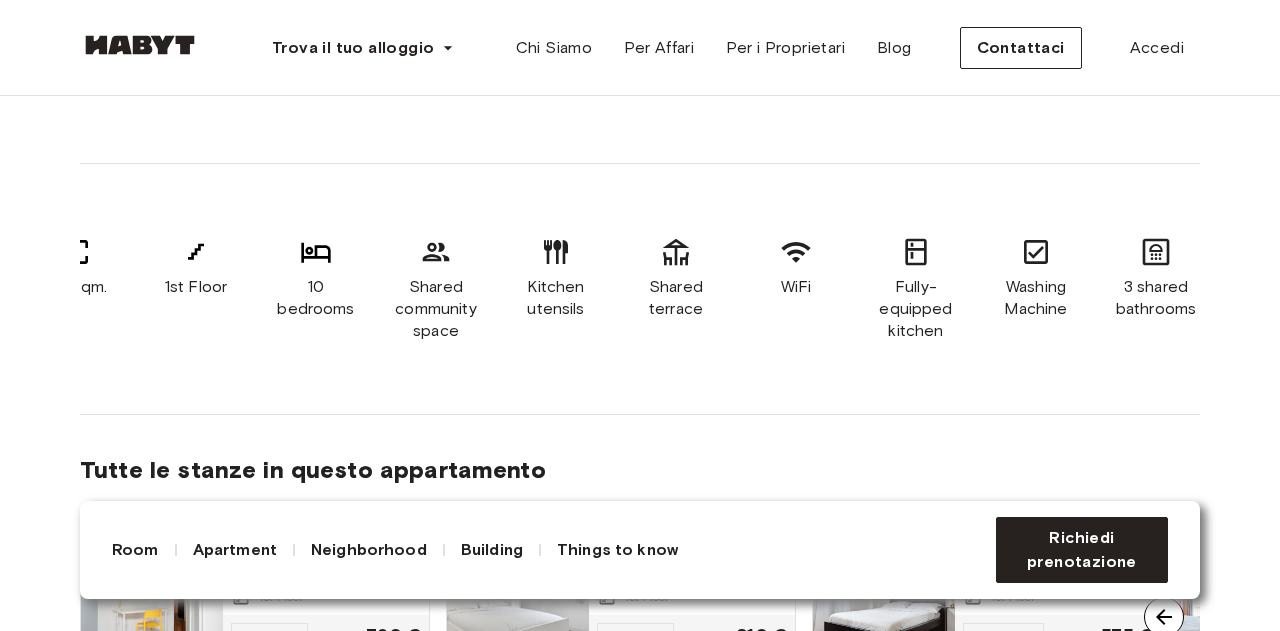 scroll, scrollTop: 1388, scrollLeft: 0, axis: vertical 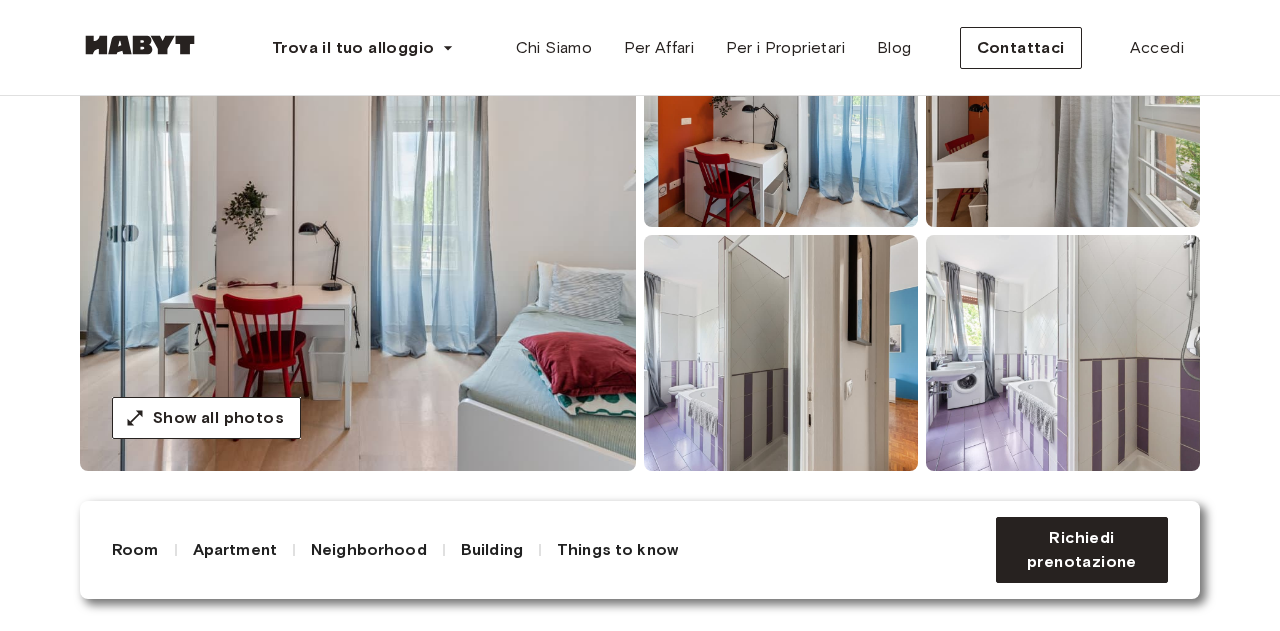 click at bounding box center [358, 231] 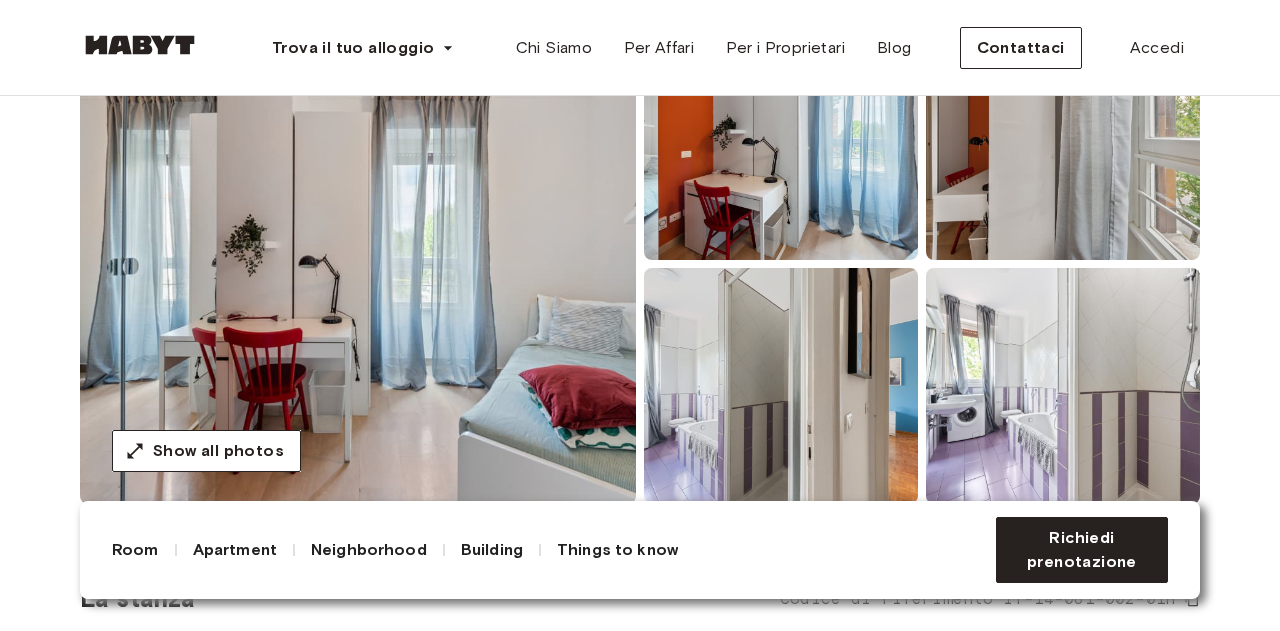 scroll, scrollTop: 245, scrollLeft: 0, axis: vertical 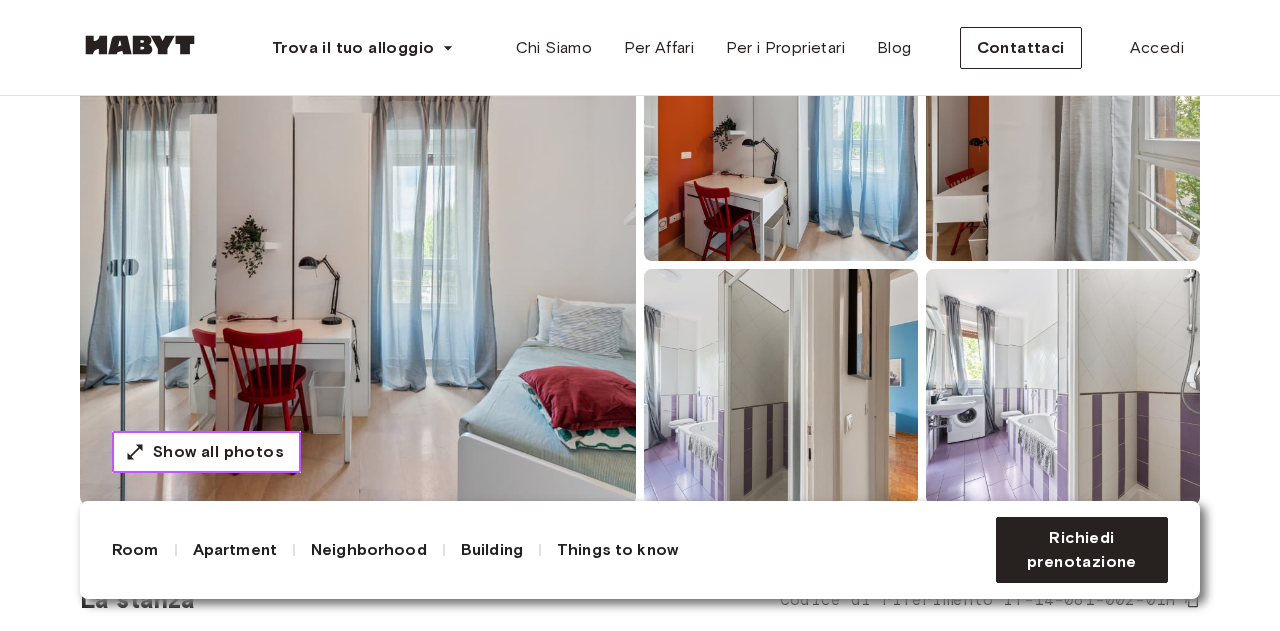 click on "Show all photos" at bounding box center (218, 452) 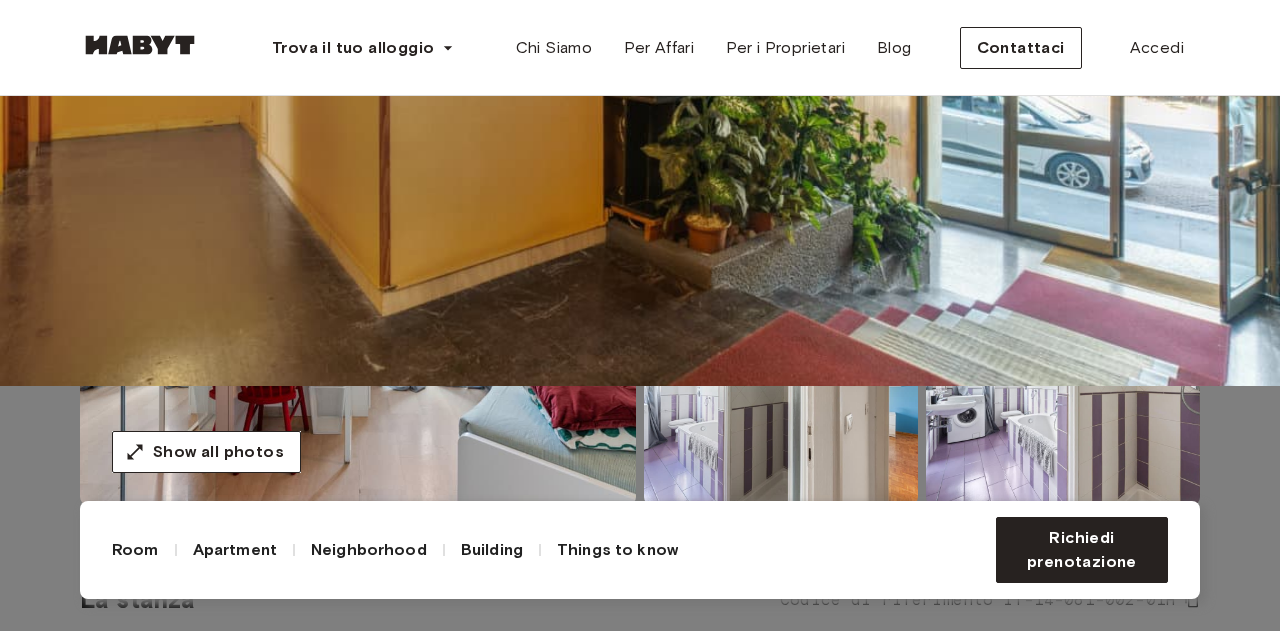 click on "2 / 15" at bounding box center (640, 7578) 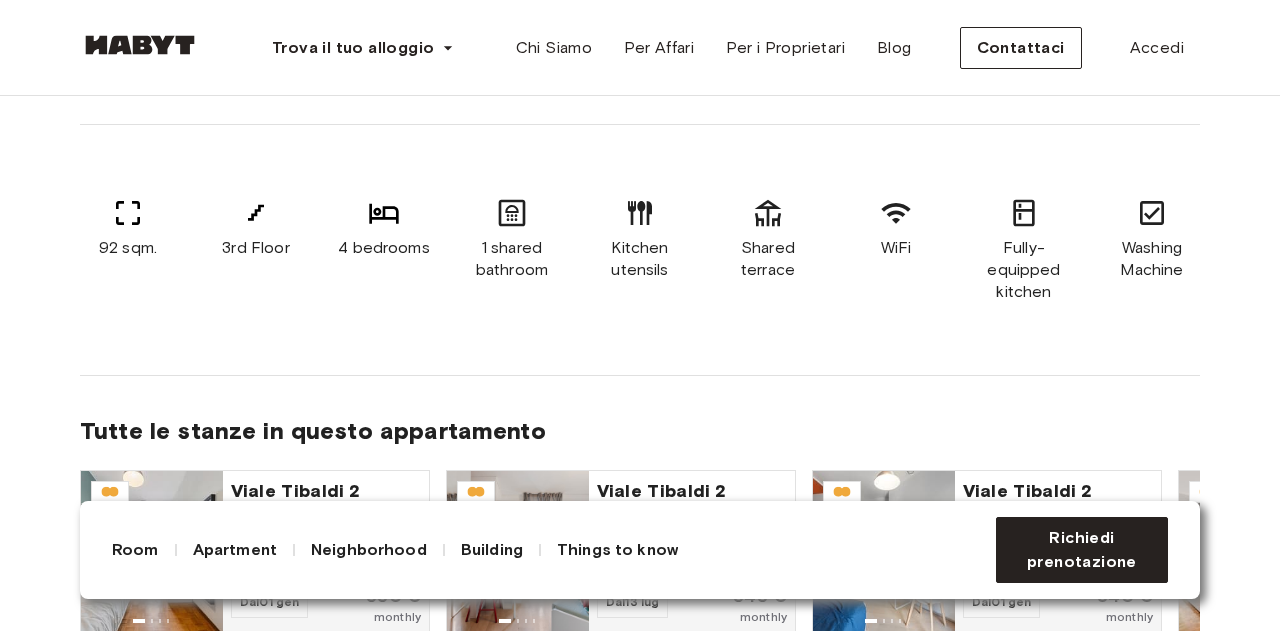 scroll, scrollTop: 1699, scrollLeft: 0, axis: vertical 